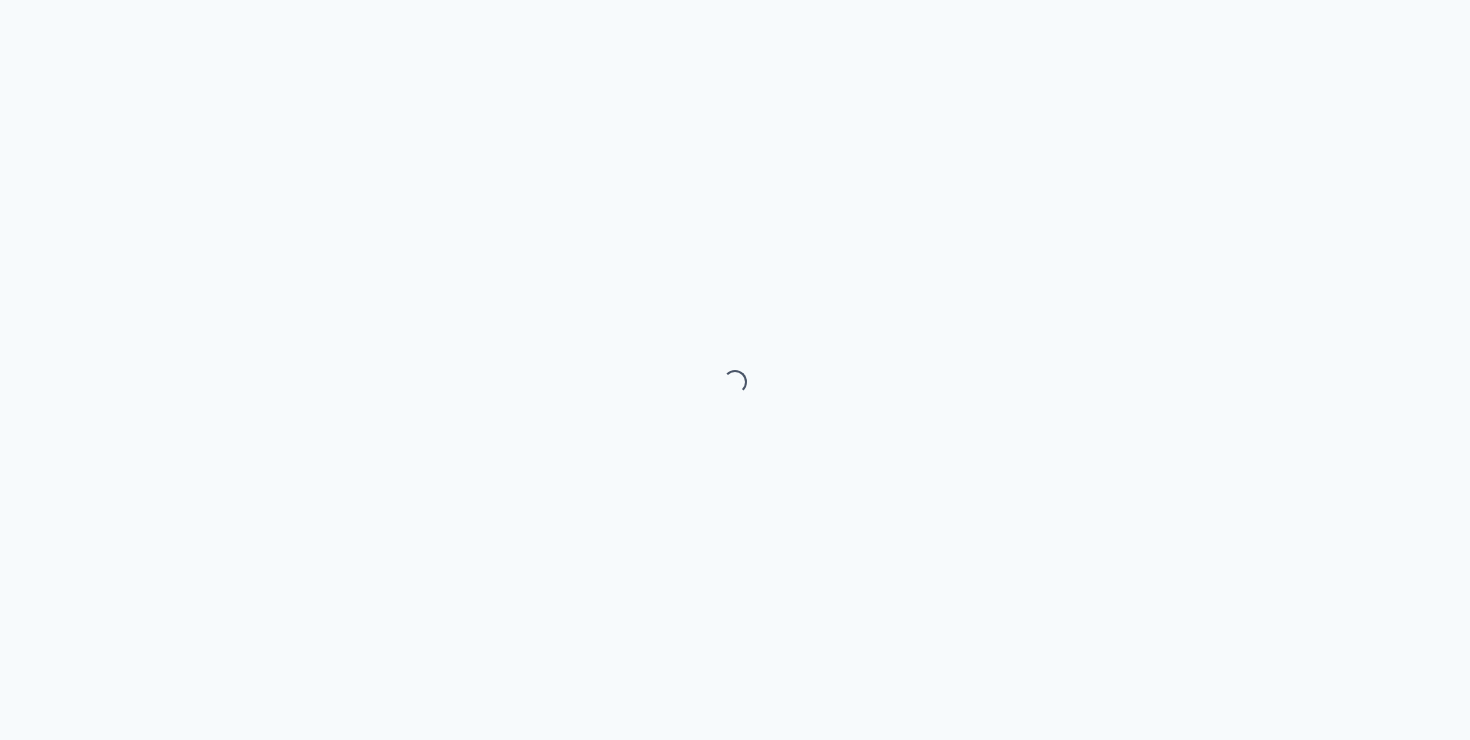 scroll, scrollTop: 0, scrollLeft: 0, axis: both 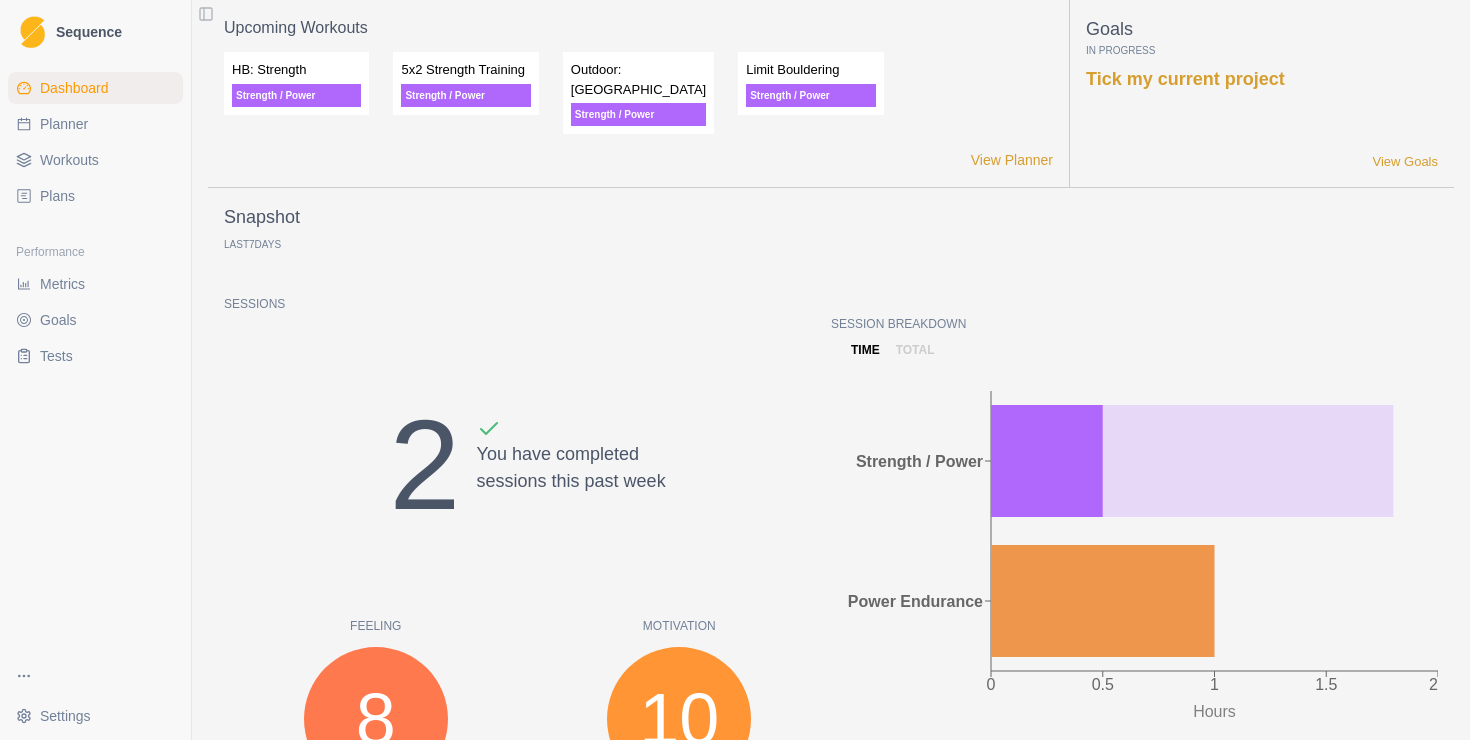 click on "Plans" at bounding box center [57, 196] 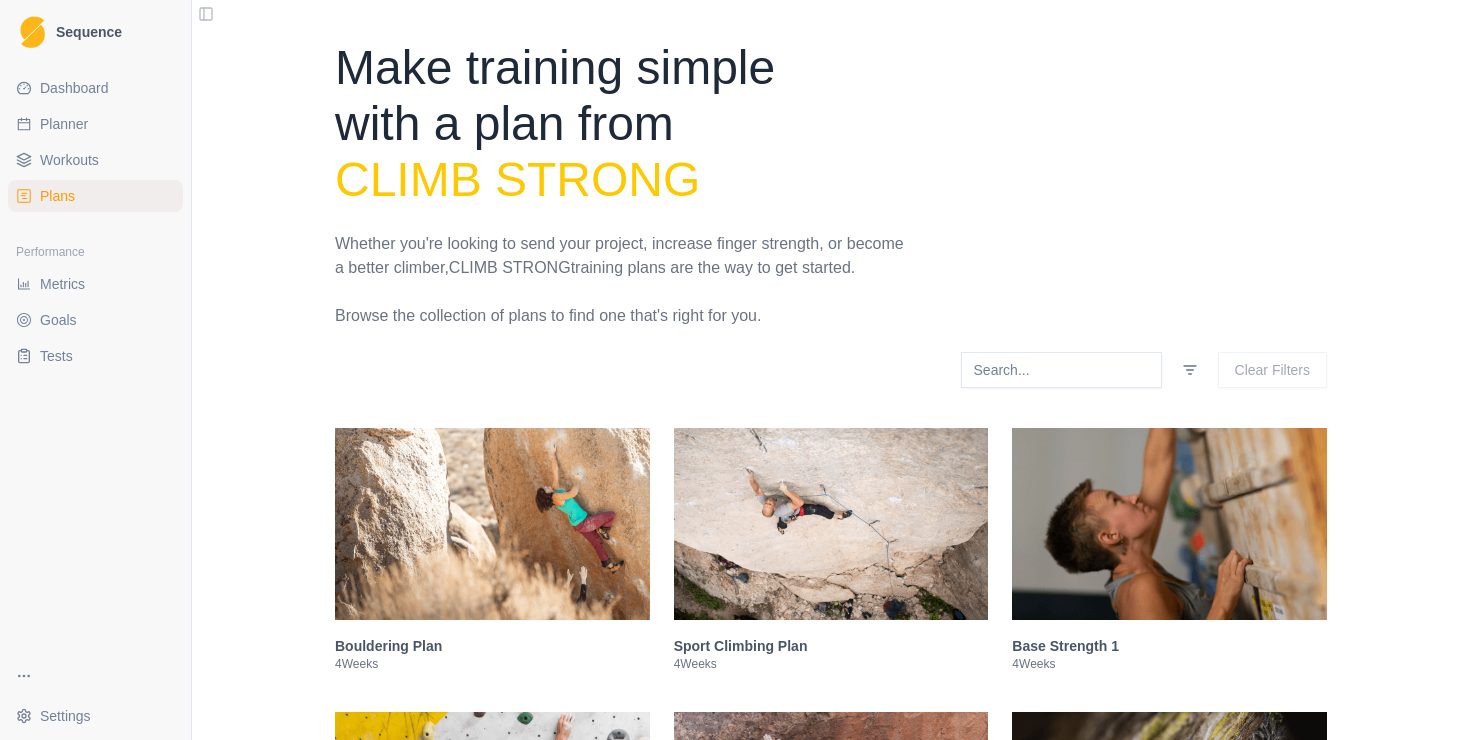 click on "Planner" at bounding box center (64, 124) 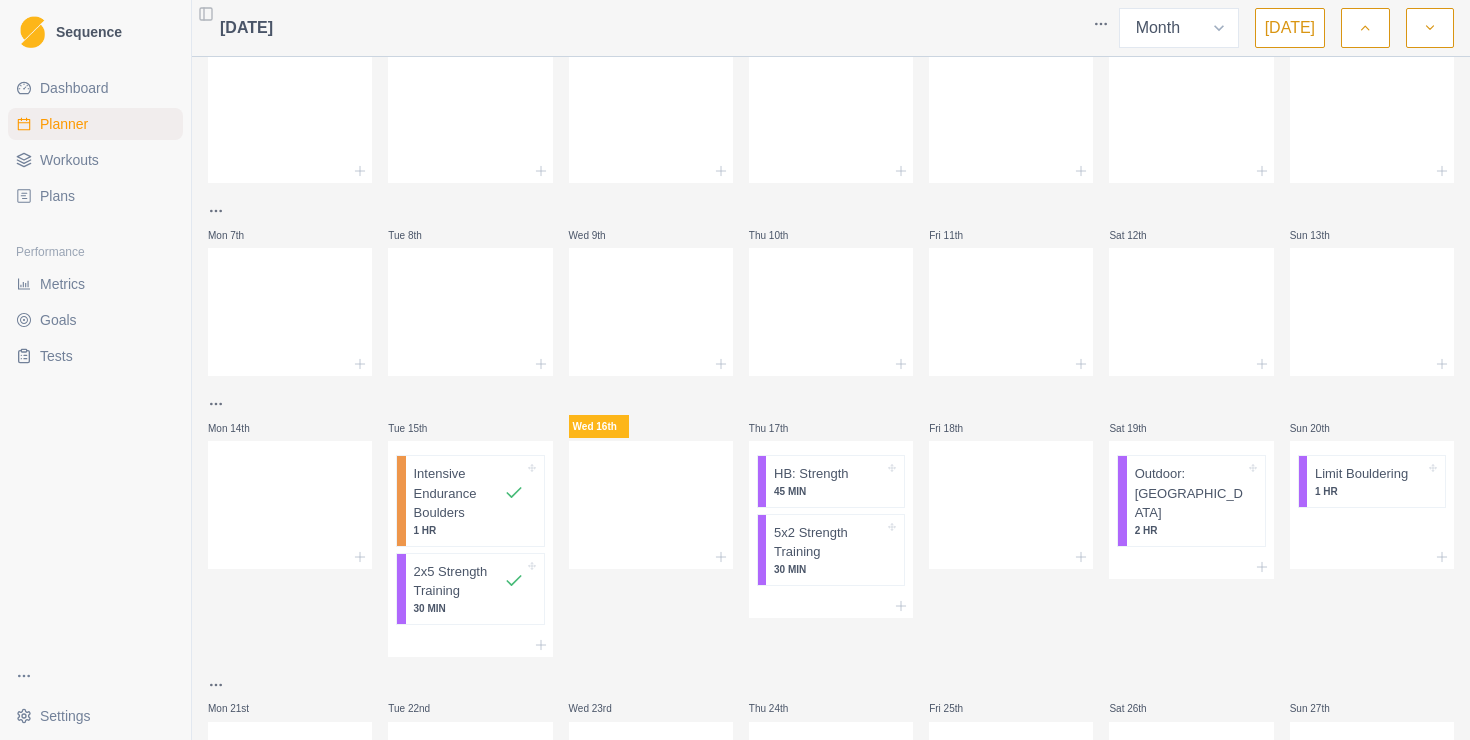 scroll, scrollTop: 77, scrollLeft: 0, axis: vertical 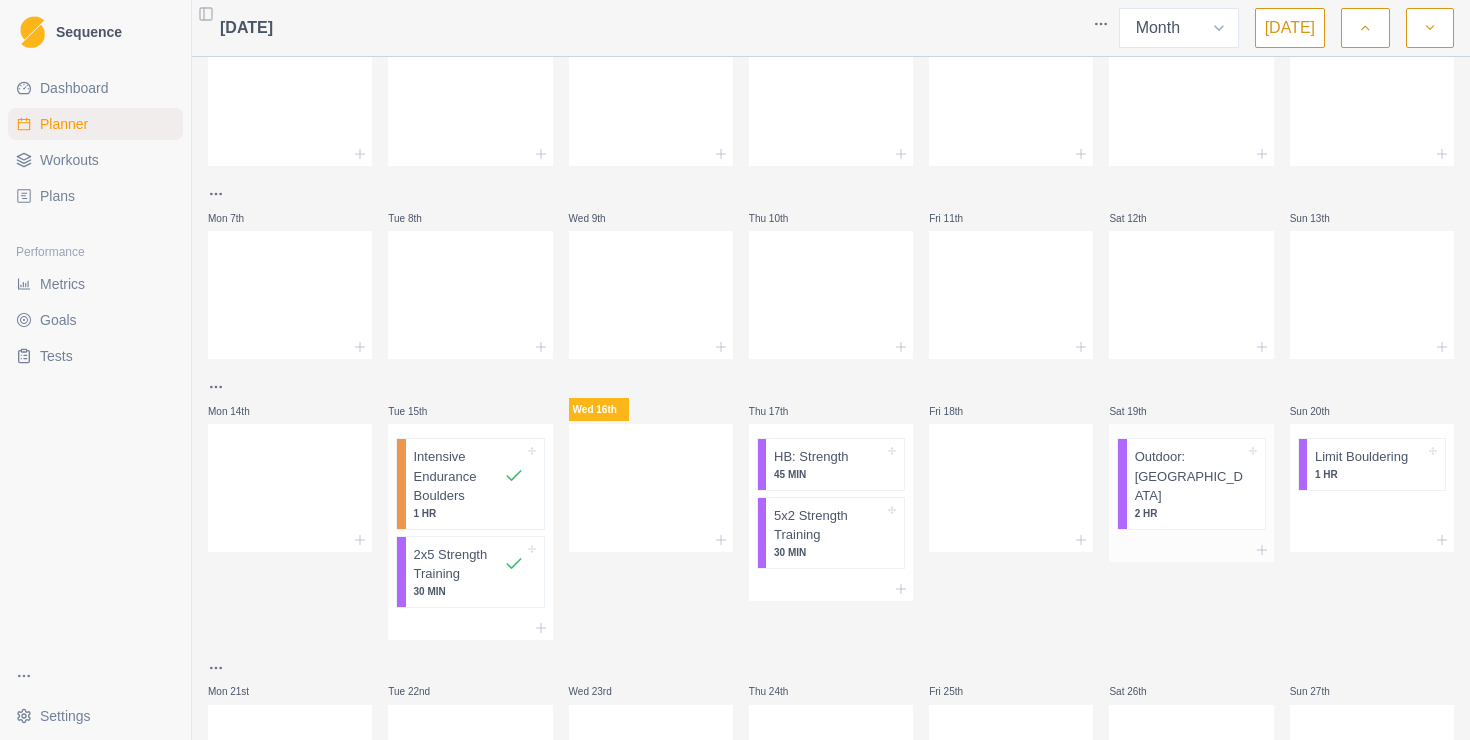 click on "2 HR" at bounding box center (1190, 513) 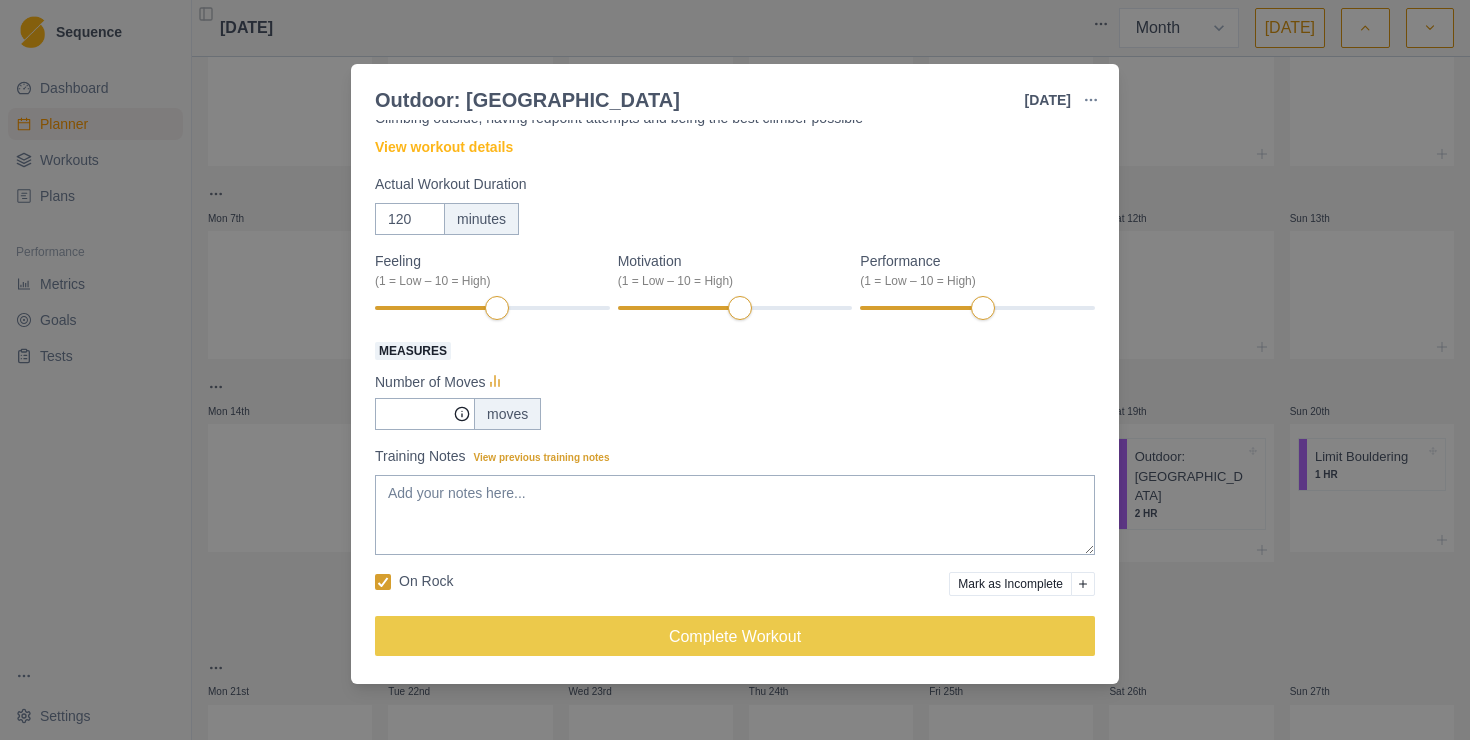 scroll, scrollTop: 0, scrollLeft: 0, axis: both 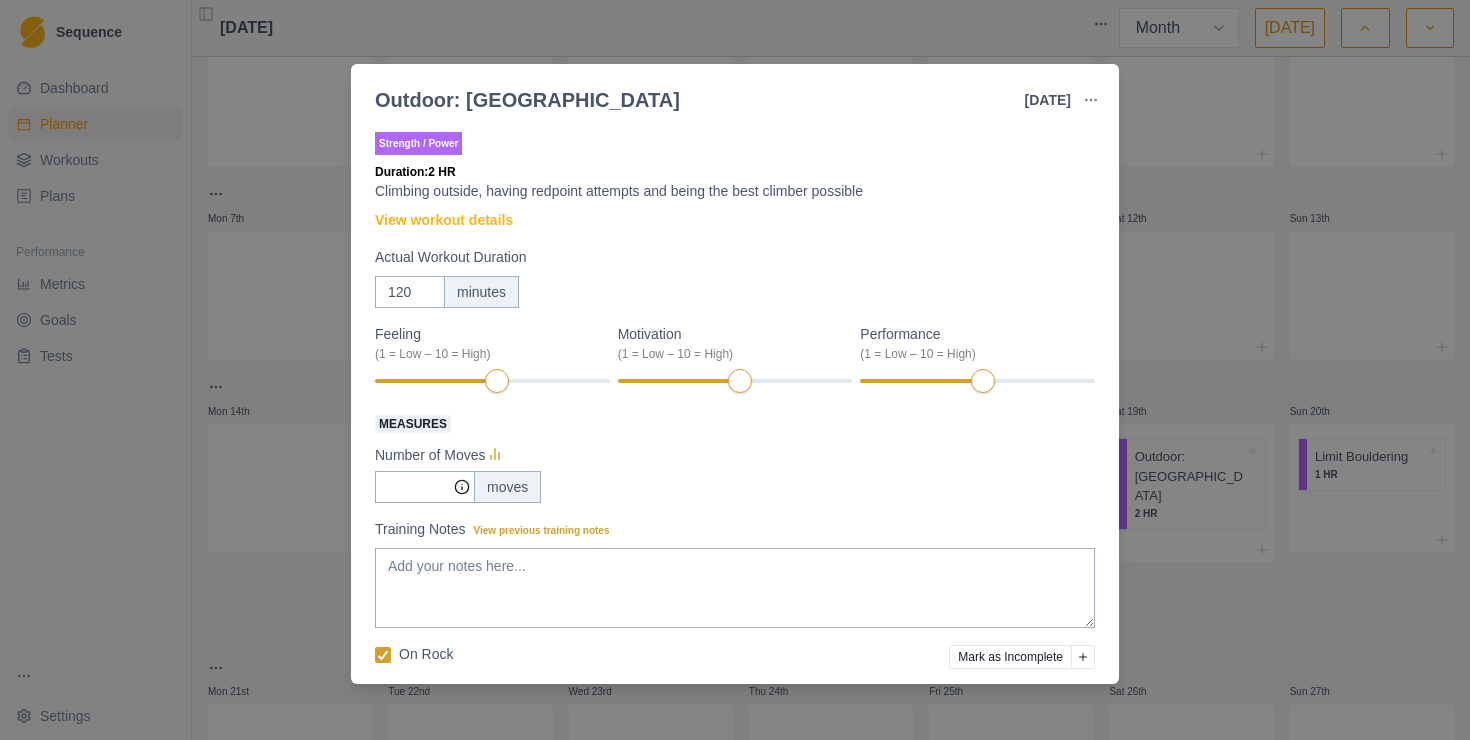 click on "Outdoor: Boulder [DATE] Link To Goal View Workout Metrics Edit Original Workout Reschedule Workout Remove From Schedule Strength / Power Duration:  2 HR Climbing outside, having redpoint attempts and being the best climber possible View workout details Actual Workout Duration 120 minutes Feeling (1 = Low – 10 = High) Motivation (1 = Low – 10 = High) Performance (1 = Low – 10 = High) Measures Number of Moves moves Training Notes View previous training notes On Rock Mark as Incomplete Complete Workout" at bounding box center [735, 370] 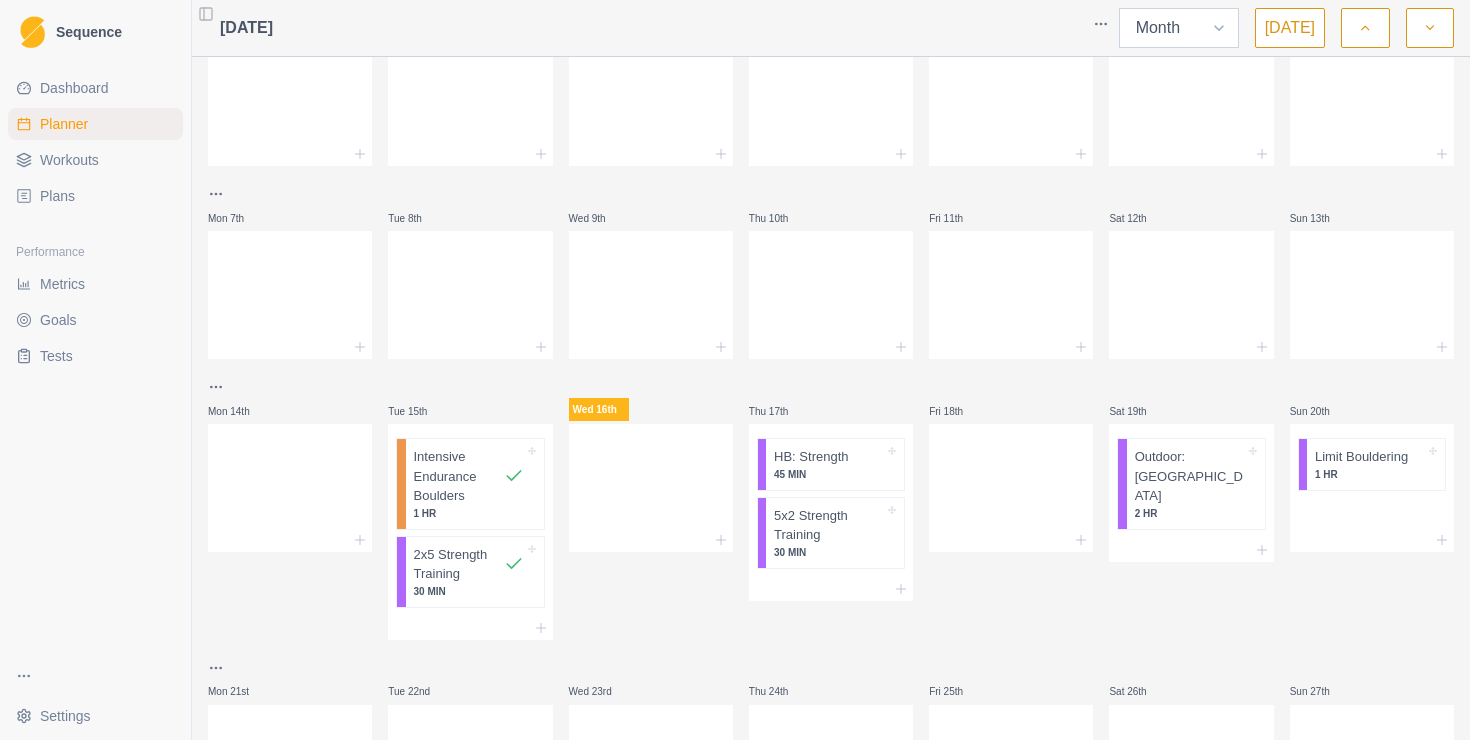 click on "Week Month" at bounding box center [1179, 28] 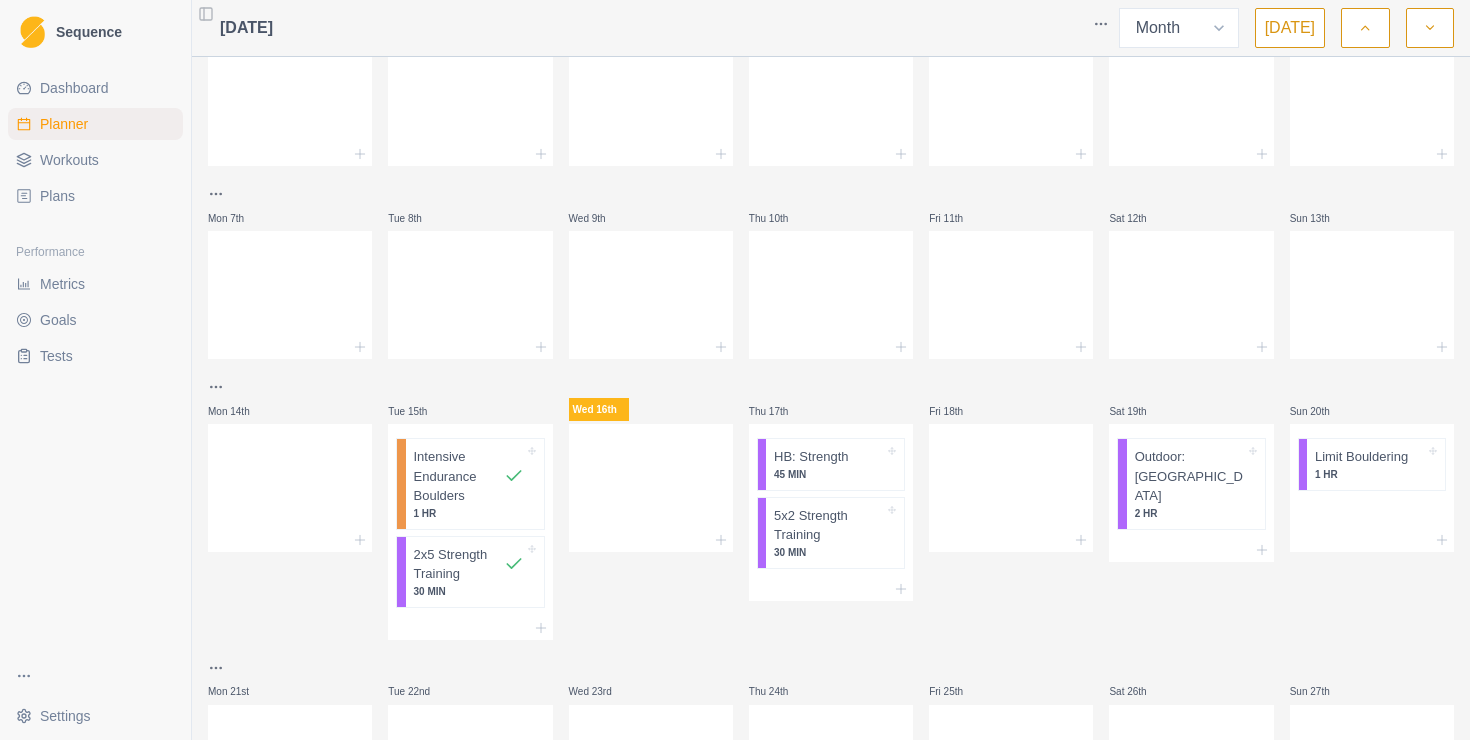 click on "Sequence Dashboard Planner Workouts Plans Performance Metrics Goals Tests Settings Toggle Sidebar [DATE] Week Month [DATE] Mon 30th Tue 1st Wed 2nd Thu 3rd Fri 4th Sat 5th Sun 6th Mon 7th Tue 8th Wed 9th Thu 10th Fri 11th Sat 12th Sun 13th Mon 14th Tue 15th Intensive Endurance Boulders 1 HR 2x5 Strength Training 30 MIN Wed 16th Thu 17th HB: Strength 45 MIN 5x2 Strength Training 30 MIN Fri 18th Sat 19th Outdoor: Boulder 2 HR Sun 20th Limit Bouldering 1 HR Mon 21st Tue 22nd Wed 23rd Thu 24th Fri 25th Sat 26th Sun 27th Mon 28th Tue 29th Wed 30th Thu 31st Fri 1st Sat 2nd Sun 3rd
Strength / Power
Press space bar to start a drag.
When dragging you can use the arrow keys to move the item around and escape to cancel.
Some screen readers may require you to be in focus mode or to use your pass through key" at bounding box center (735, 370) 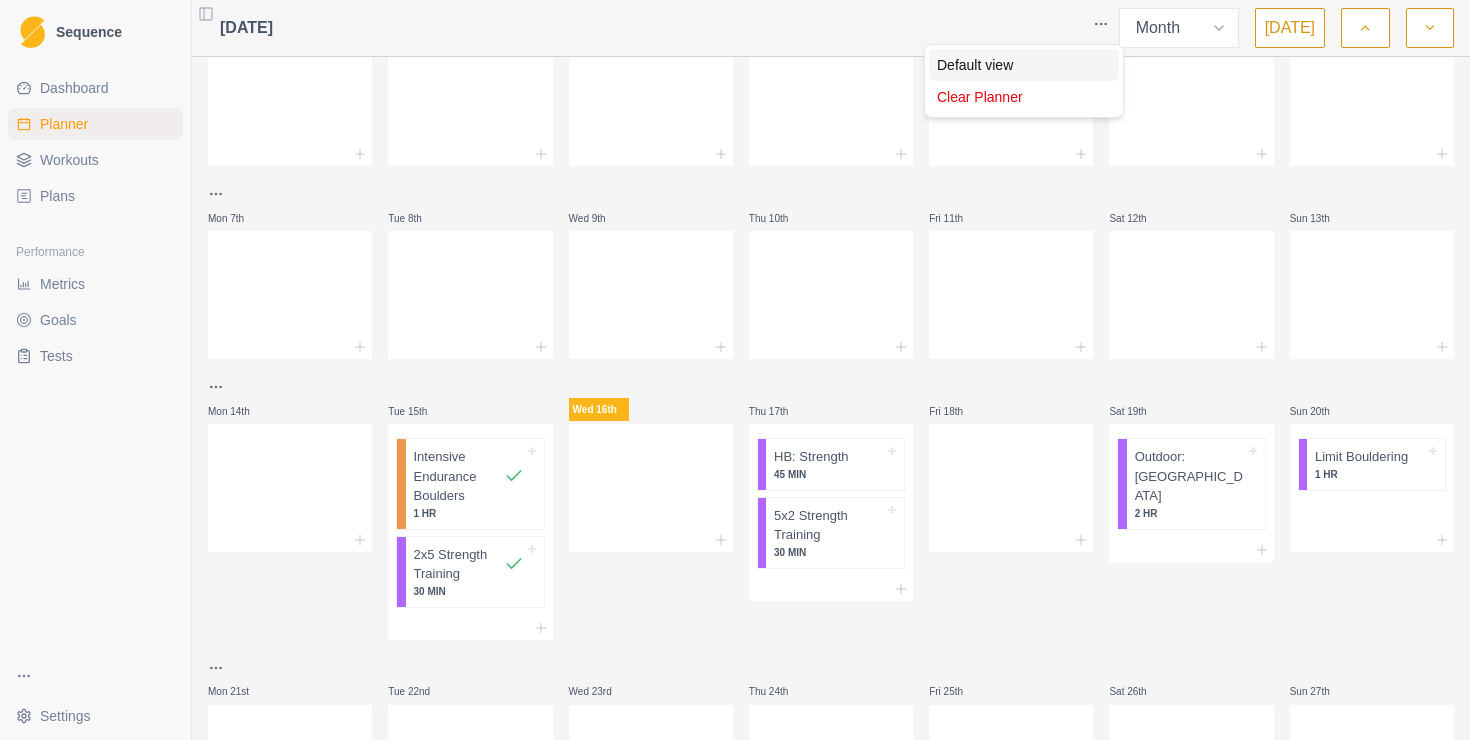 click on "Default view" at bounding box center [1024, 65] 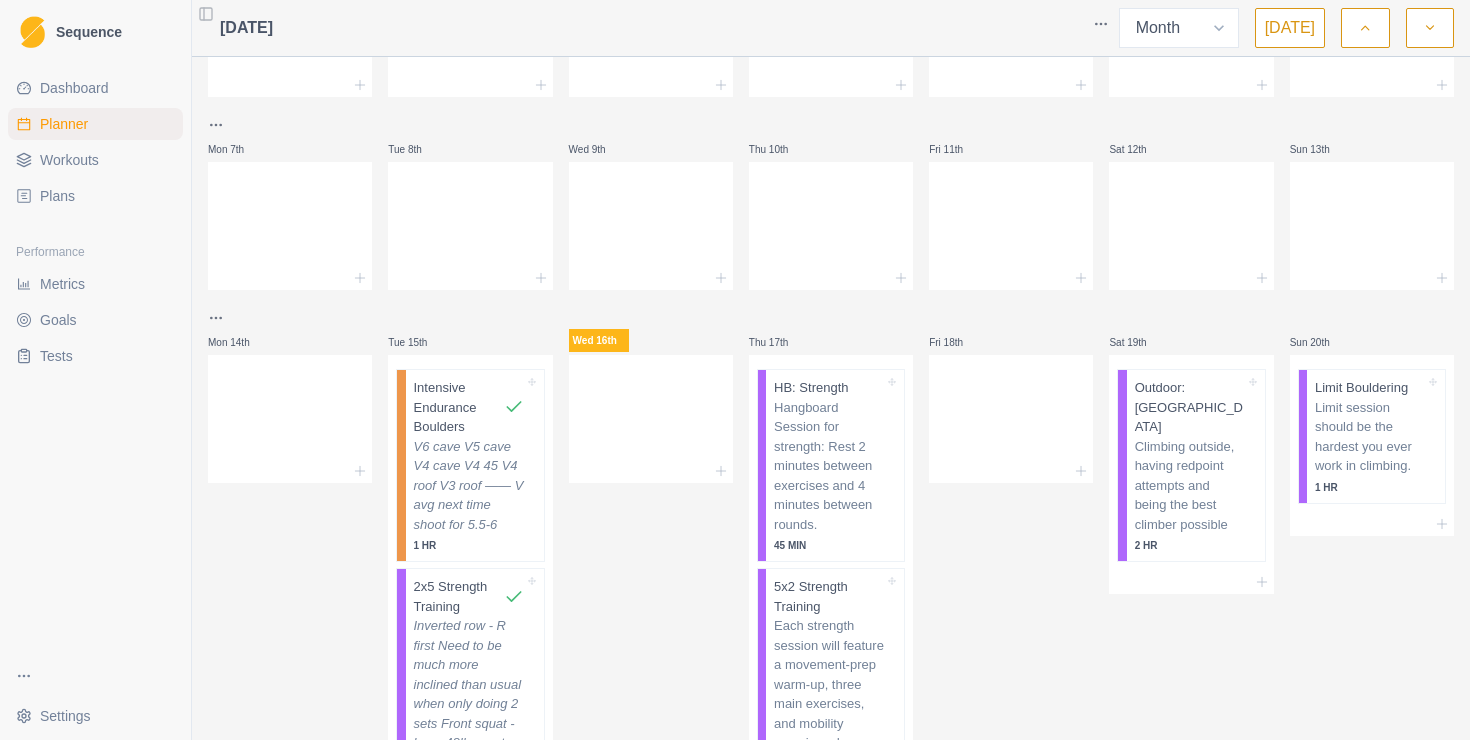 scroll, scrollTop: 0, scrollLeft: 0, axis: both 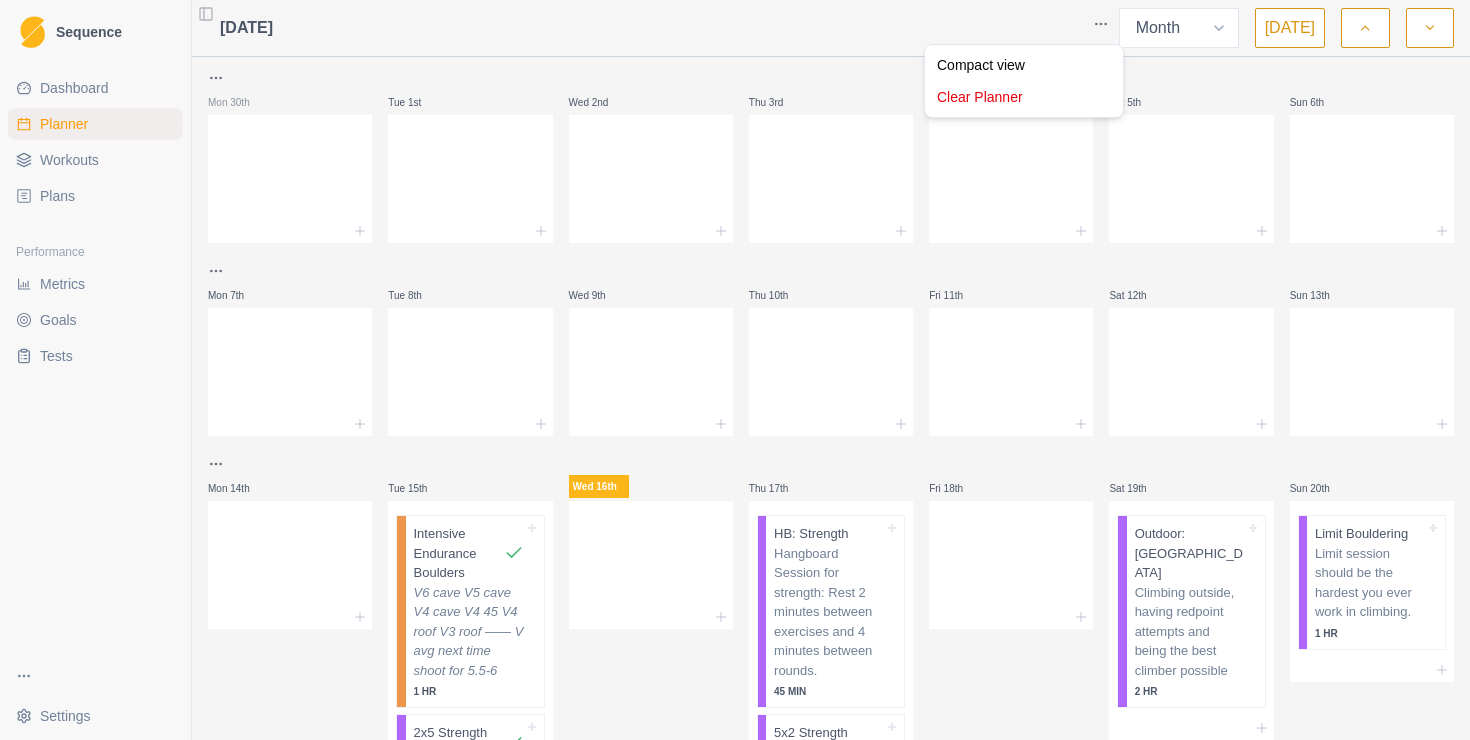 click on "Sequence Dashboard Planner Workouts Plans Performance Metrics Goals Tests Settings Toggle Sidebar [DATE] Week Month [DATE] Mon 30th Tue 1st Wed 2nd Thu 3rd Fri 4th Sat 5th Sun 6th Mon 7th Tue 8th Wed 9th Thu 10th Fri 11th Sat 12th Sun 13th Mon 14th Tue 15th Intensive Endurance Boulders V6 cave
V5 cave
V4 cave
V4 45
V4 roof
V3 roof
——
V avg next time shoot for 5.5-6 1 HR 2x5 Strength Training Inverted row - R first
Need to be much more inclined than usual when only doing 2 sets
Front squat - keep 48lbs next time probs
Arm OH Press- Bench instead. W/u with 33lb bar [DATE]. Try 45bar next ... 30 MIN Wed 16th Thu 17th HB: Strength Hangboard Session for strength: Rest 2 minutes between exercises and 4 minutes between rounds. 45 MIN 5x2 Strength Training Each strength session will feature a movement-prep warm-up, three main exercises, and mobility exercises done during rest periods. 30 MIN Fri 18th Sat 19th Outdoor: Boulder 2 HR Sun 20th Limit Bouldering 1 HR Mon 21st Tue 22nd Wed 23rd" at bounding box center (735, 370) 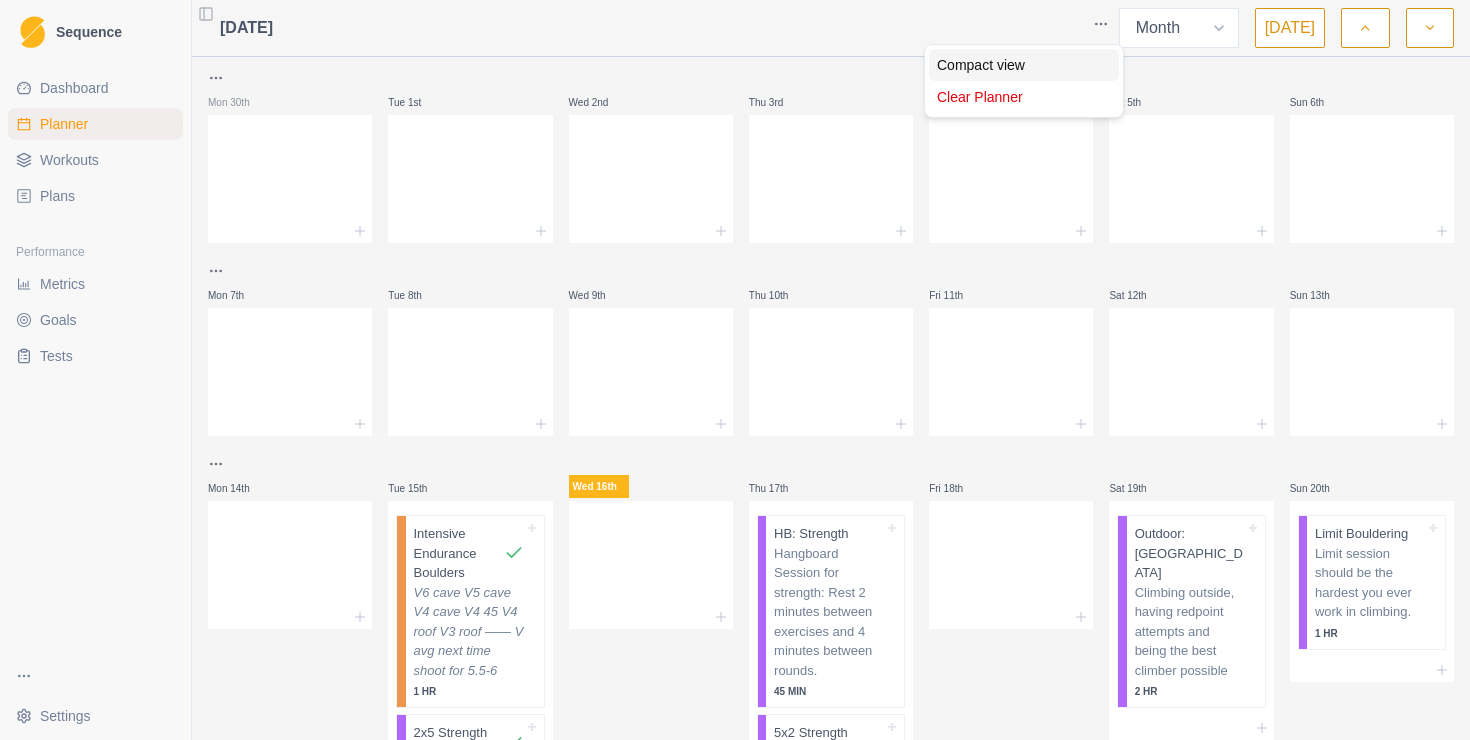 click on "Compact view" at bounding box center [1024, 65] 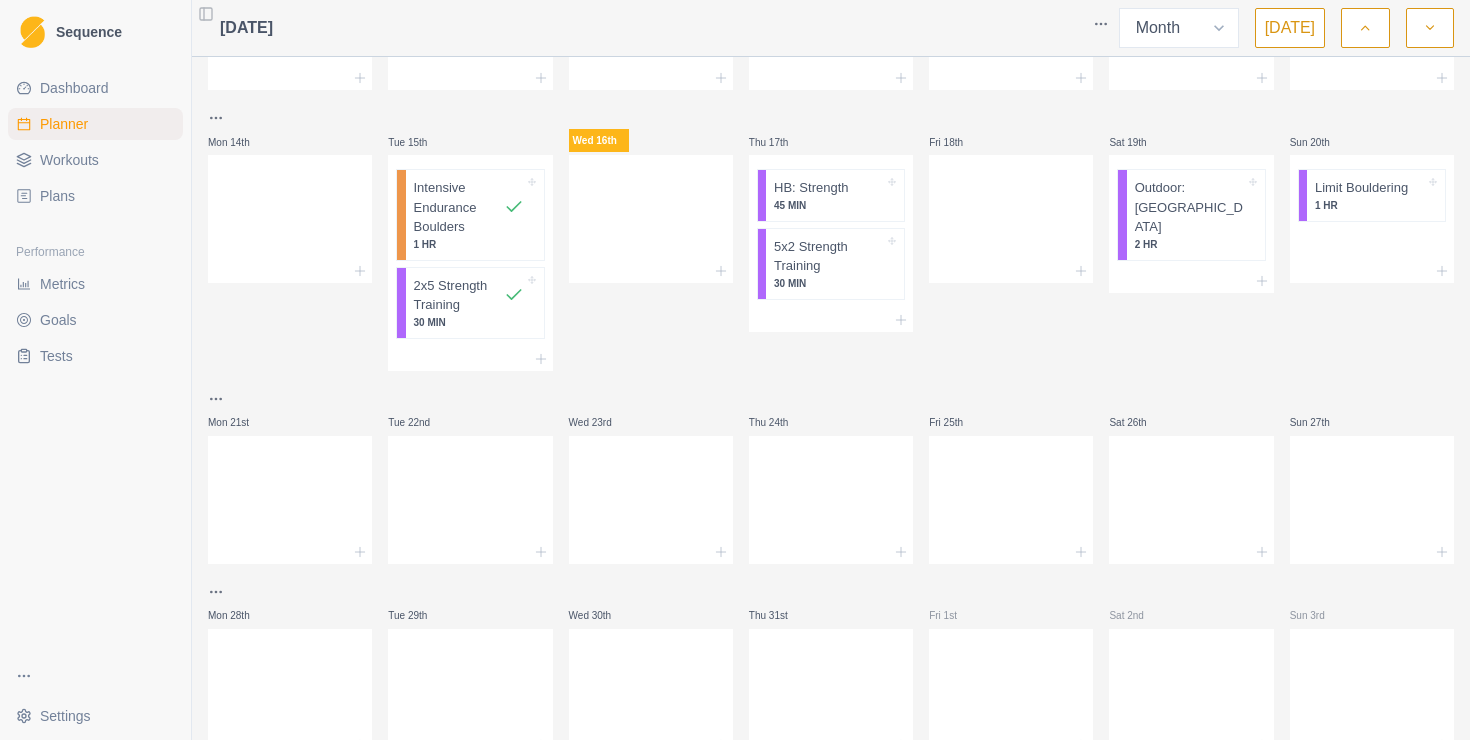 scroll, scrollTop: 377, scrollLeft: 0, axis: vertical 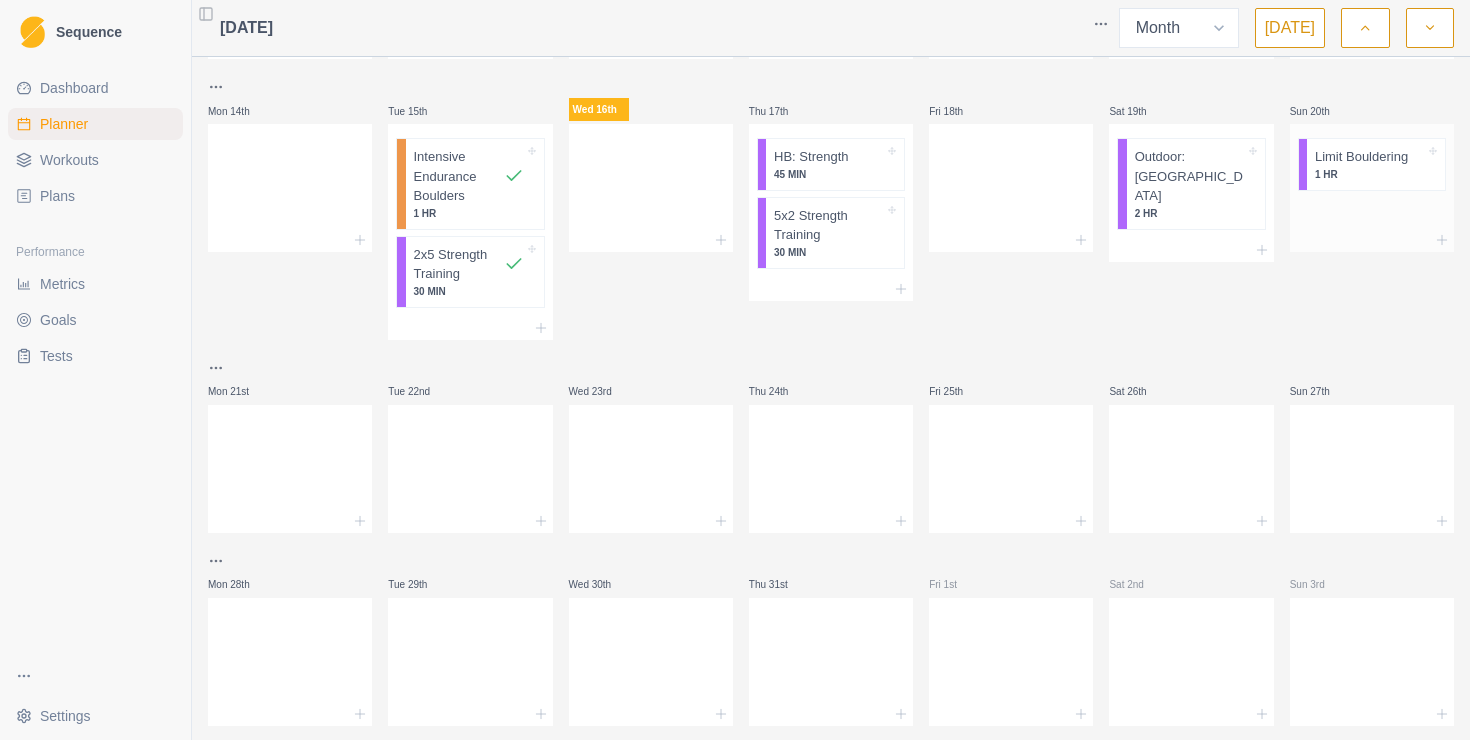click on "1 HR" at bounding box center [1370, 174] 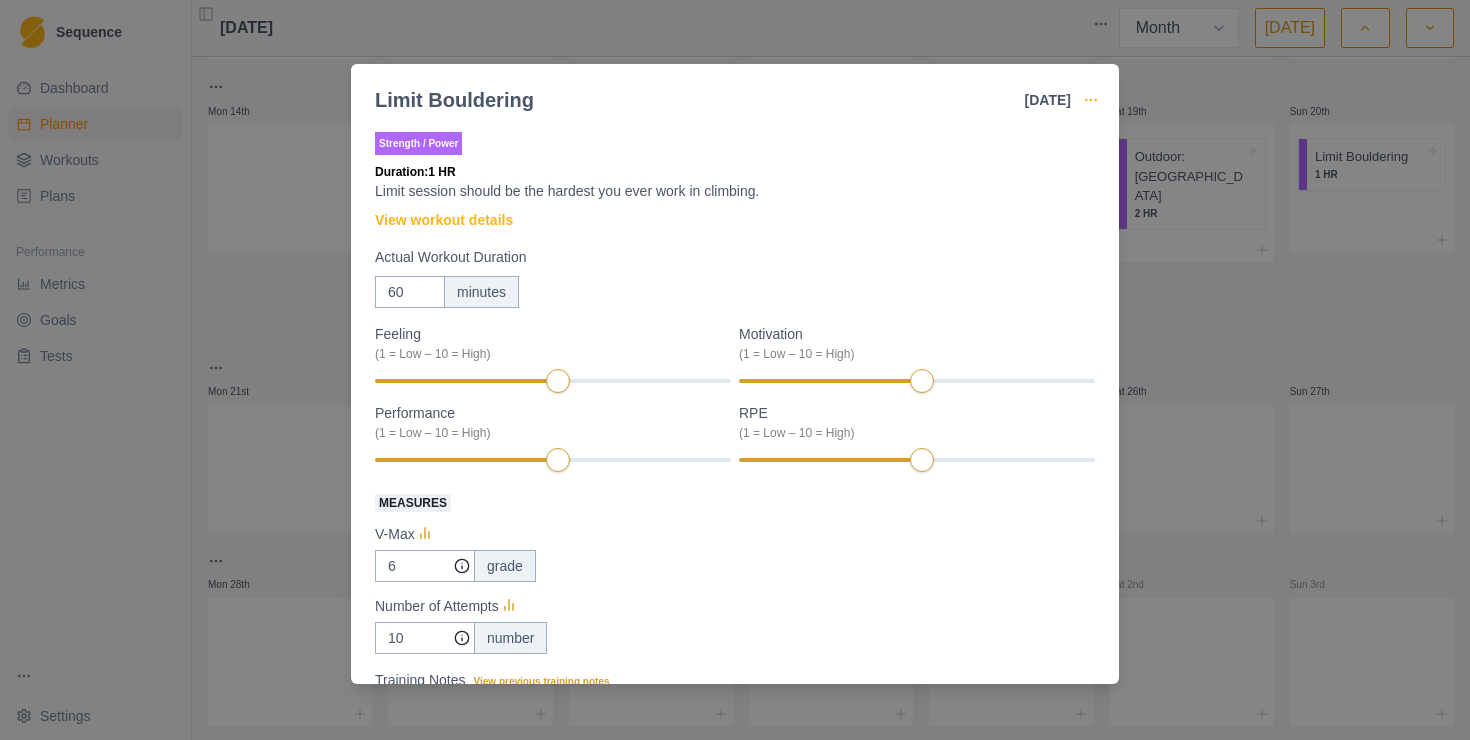 click 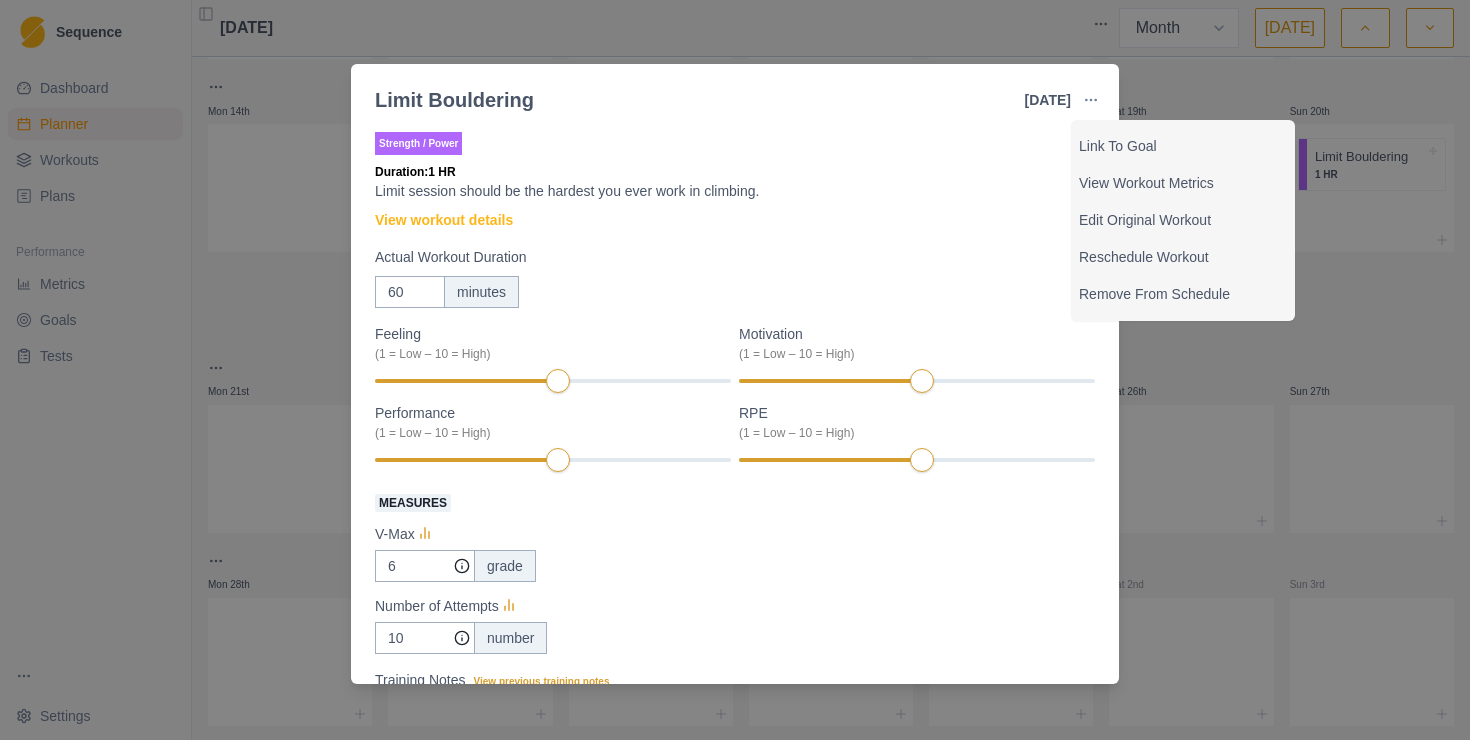 click on "Limit Bouldering [DATE] Link To Goal View Workout Metrics Edit Original Workout Reschedule Workout Remove From Schedule Strength / Power Duration:  1 HR Limit session should be the hardest you ever work in climbing. View workout details Actual Workout Duration 60 minutes Feeling (1 = Low – 10 = High) Motivation (1 = Low – 10 = High) Performance (1 = Low – 10 = High) RPE (1 = Low – 10 = High) Measures V-Max  6 grade Number of Attempts 10 number Training Notes View previous training notes Mark as Incomplete Complete Workout" at bounding box center [735, 370] 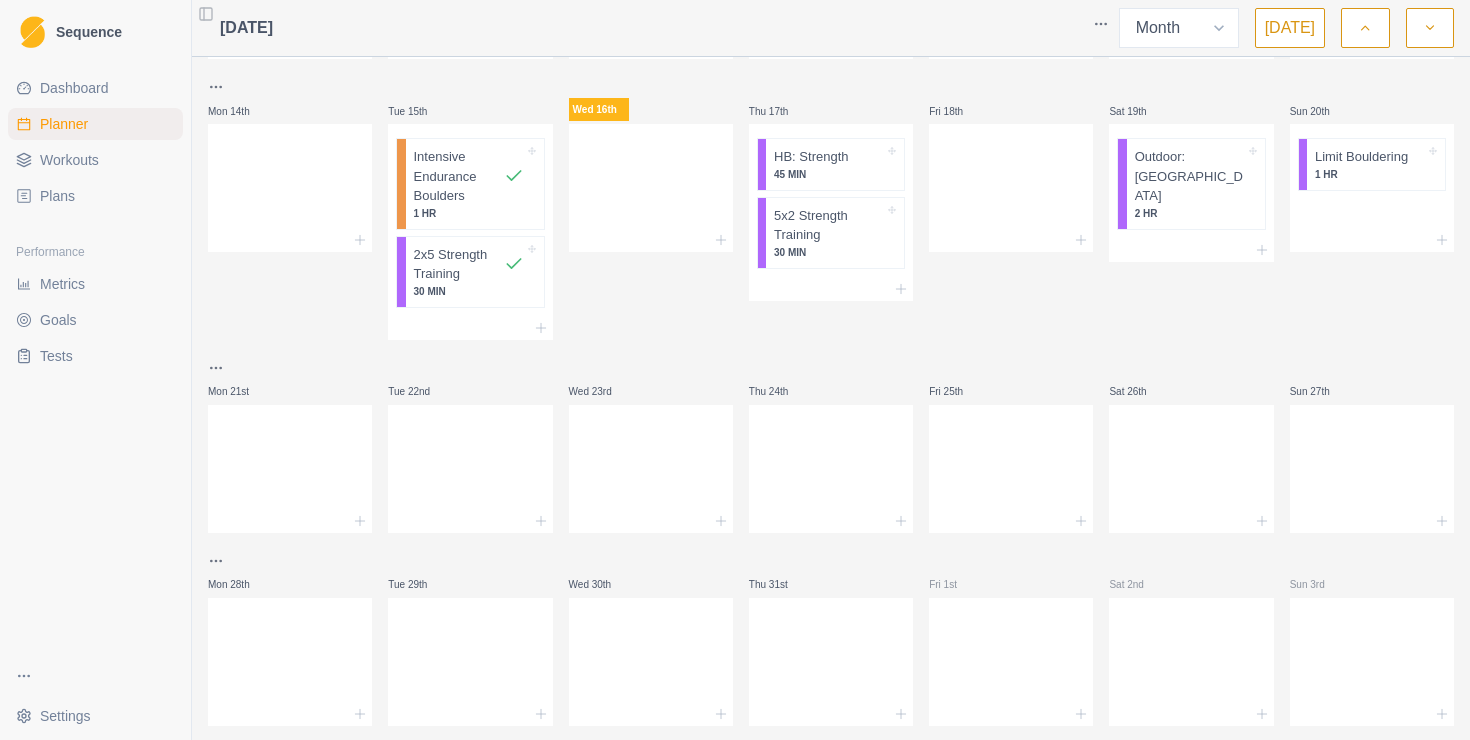 click on "Workouts" at bounding box center [95, 160] 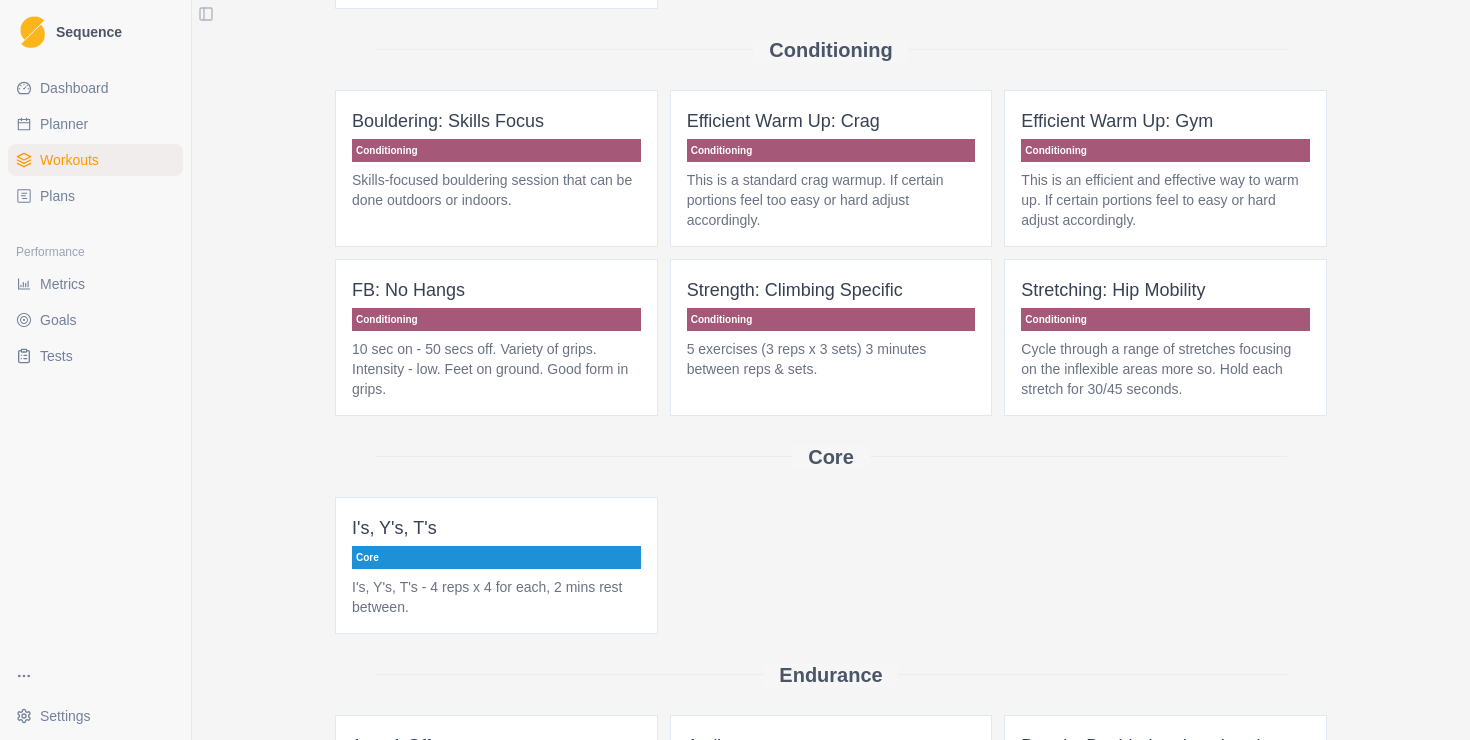 scroll, scrollTop: 570, scrollLeft: 0, axis: vertical 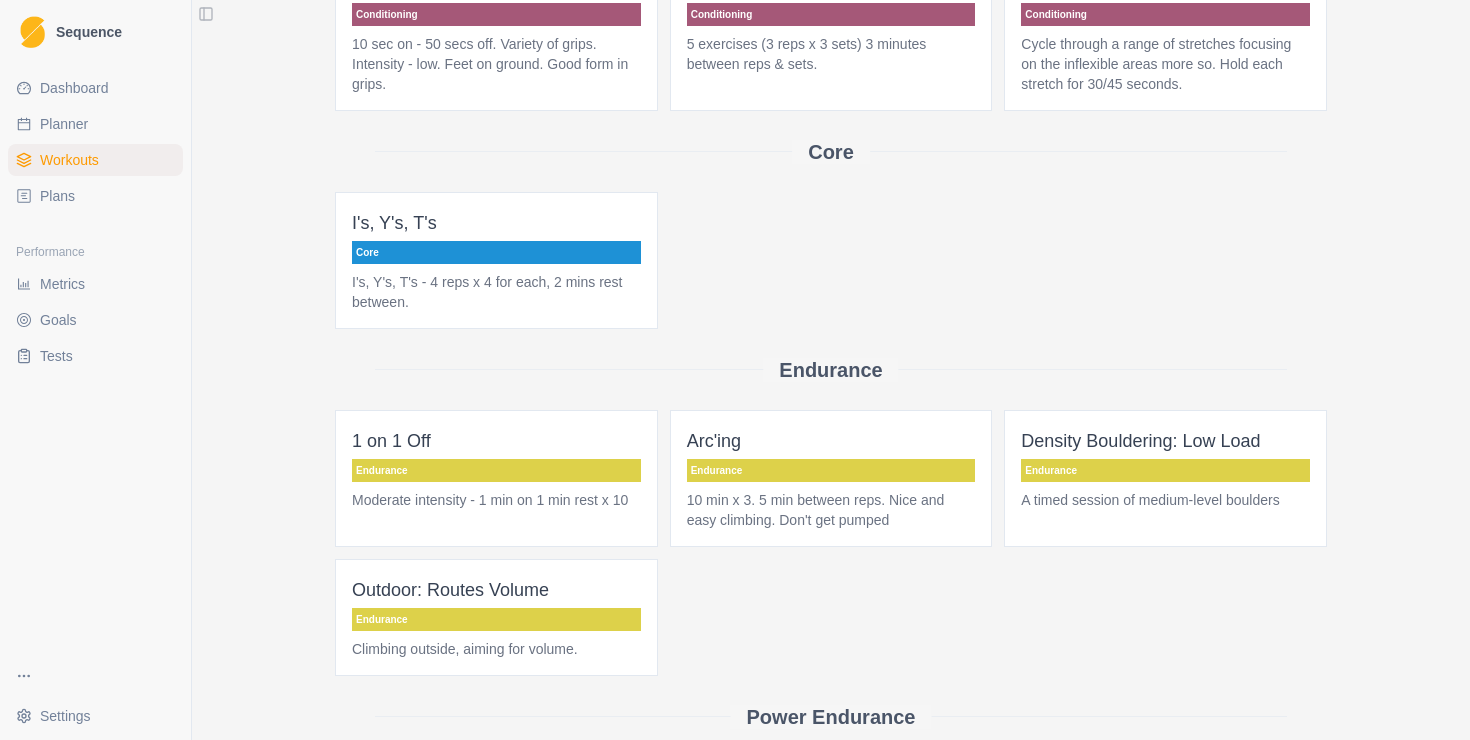 click on "Plans" at bounding box center [95, 196] 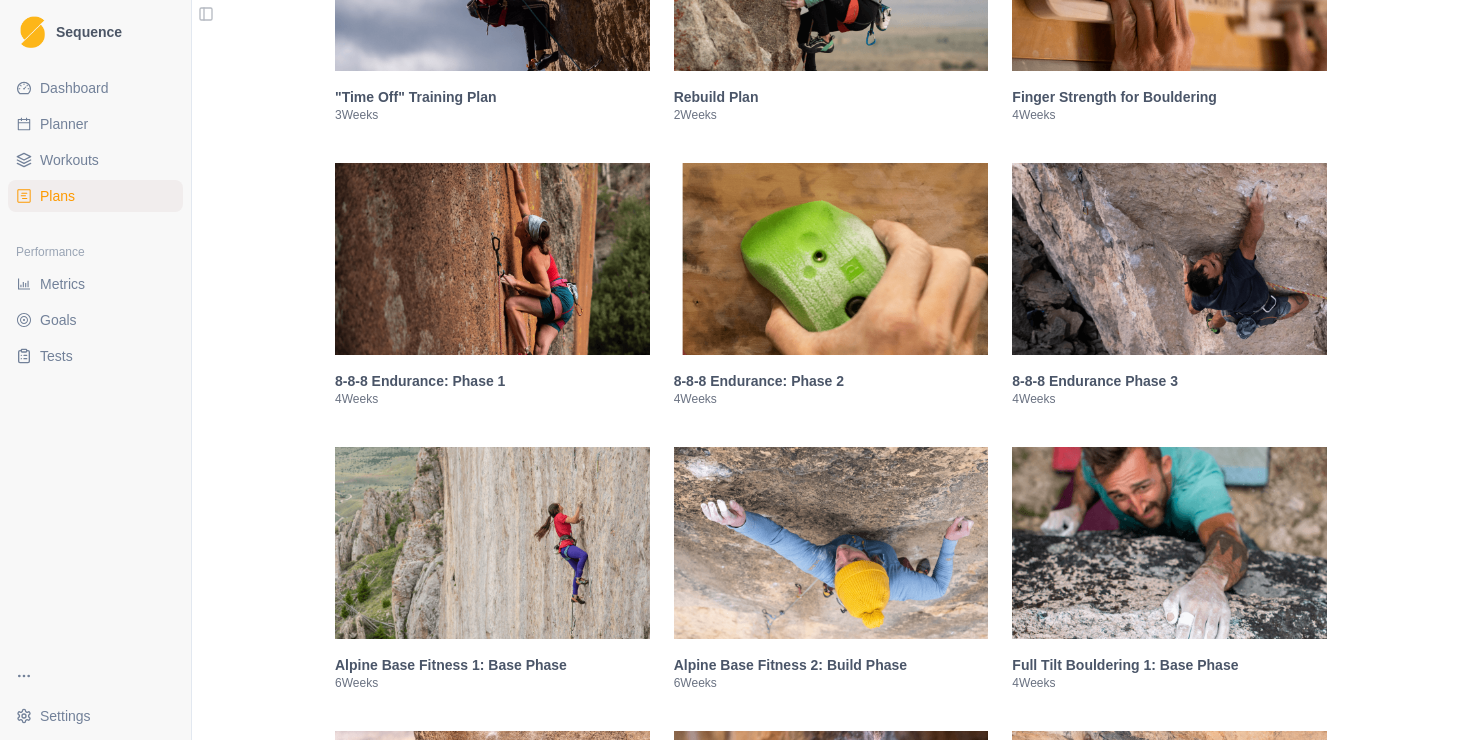 scroll, scrollTop: 1247, scrollLeft: 0, axis: vertical 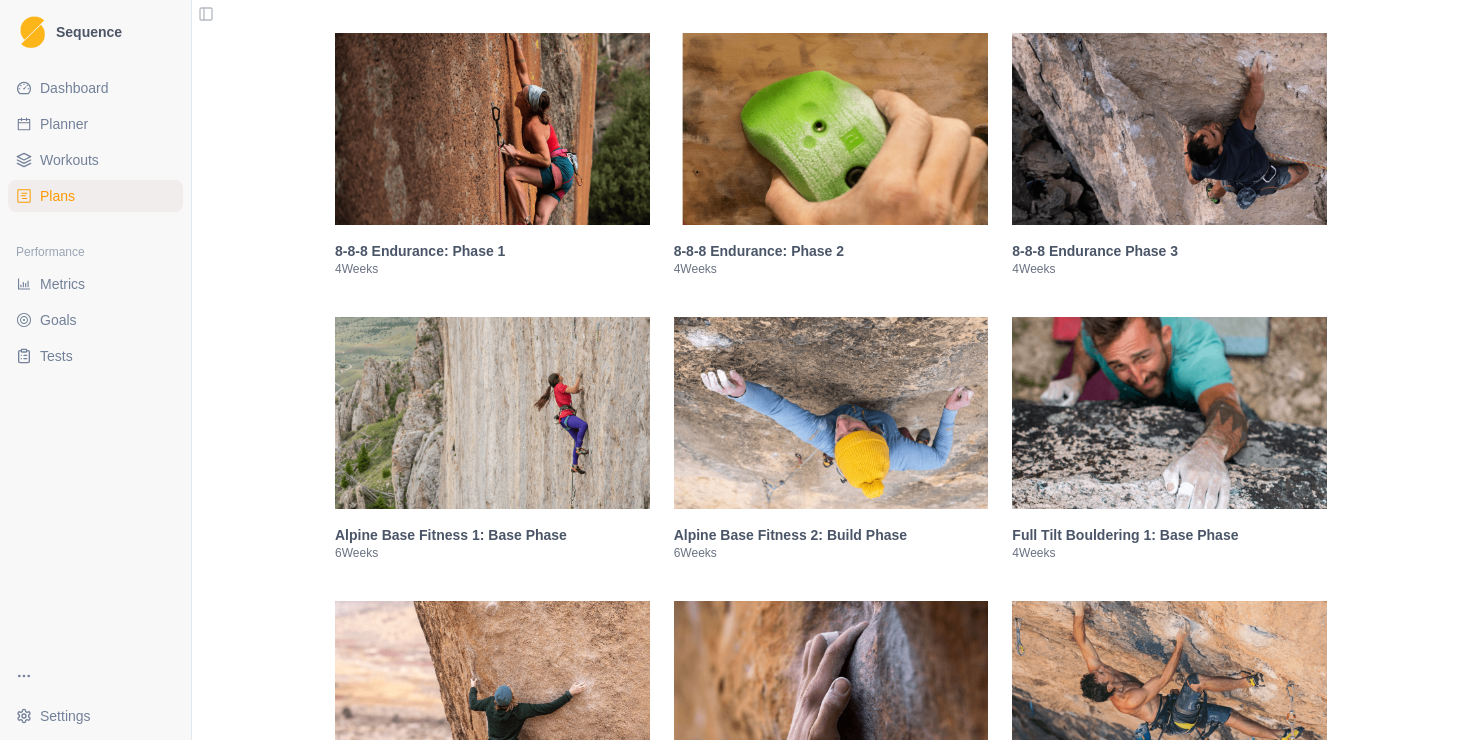 click at bounding box center [1169, 413] 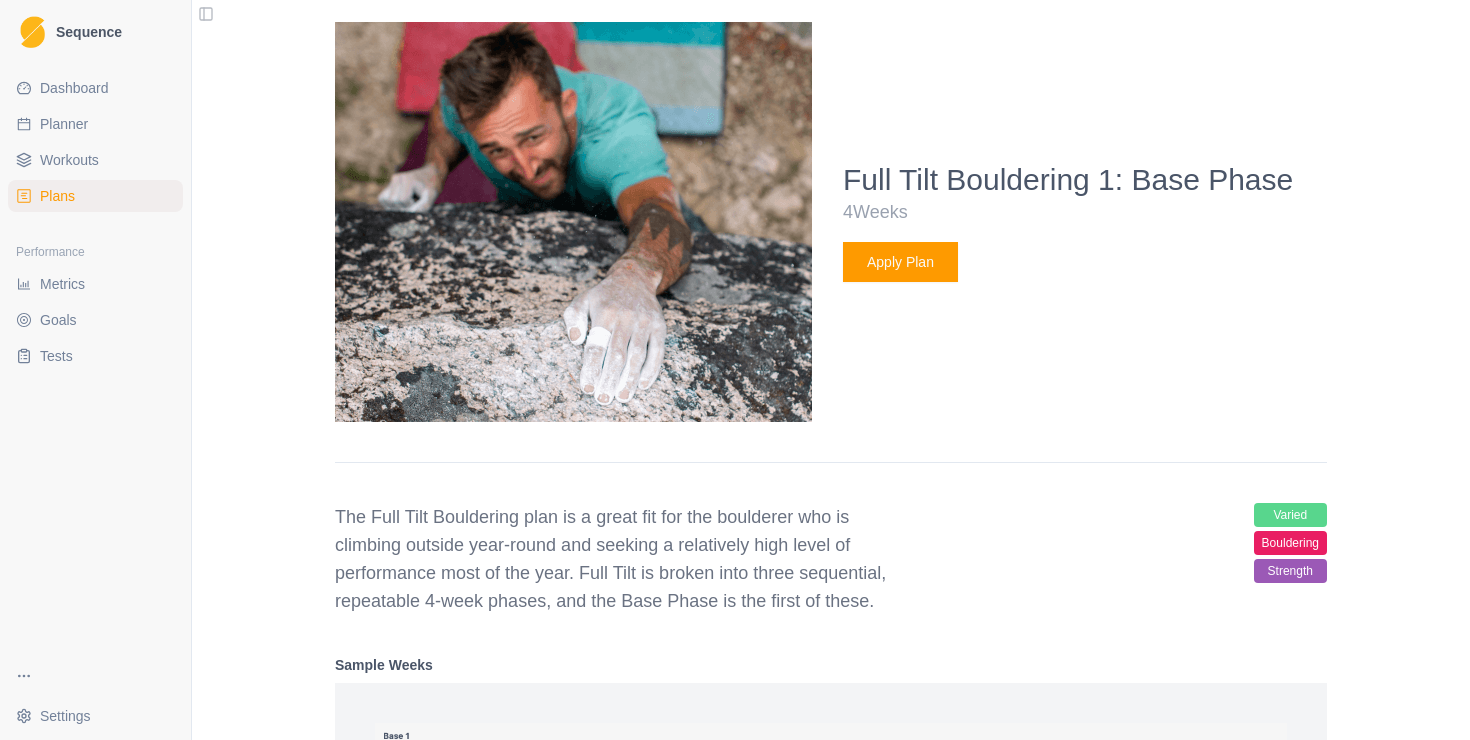 scroll, scrollTop: 1872, scrollLeft: 0, axis: vertical 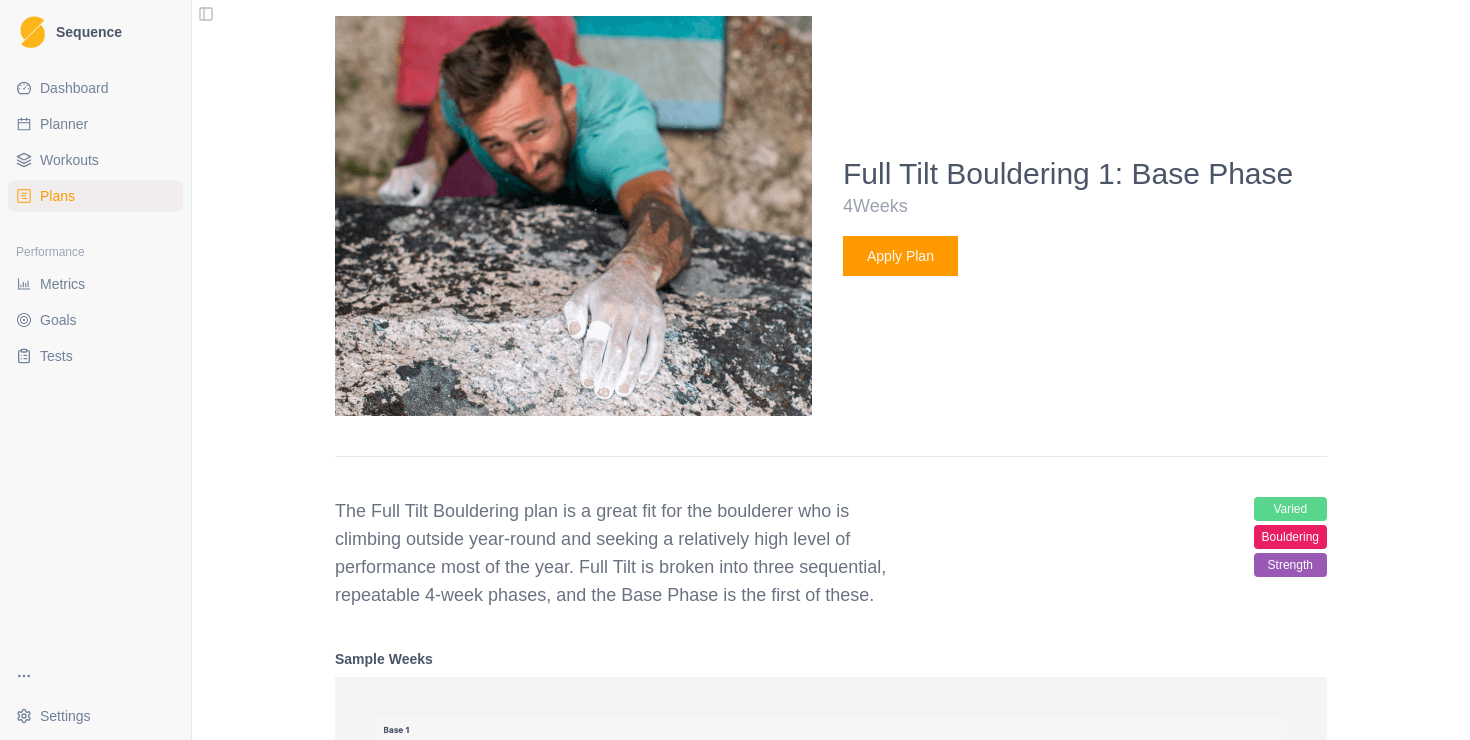 click on "Apply Plan" at bounding box center [900, 256] 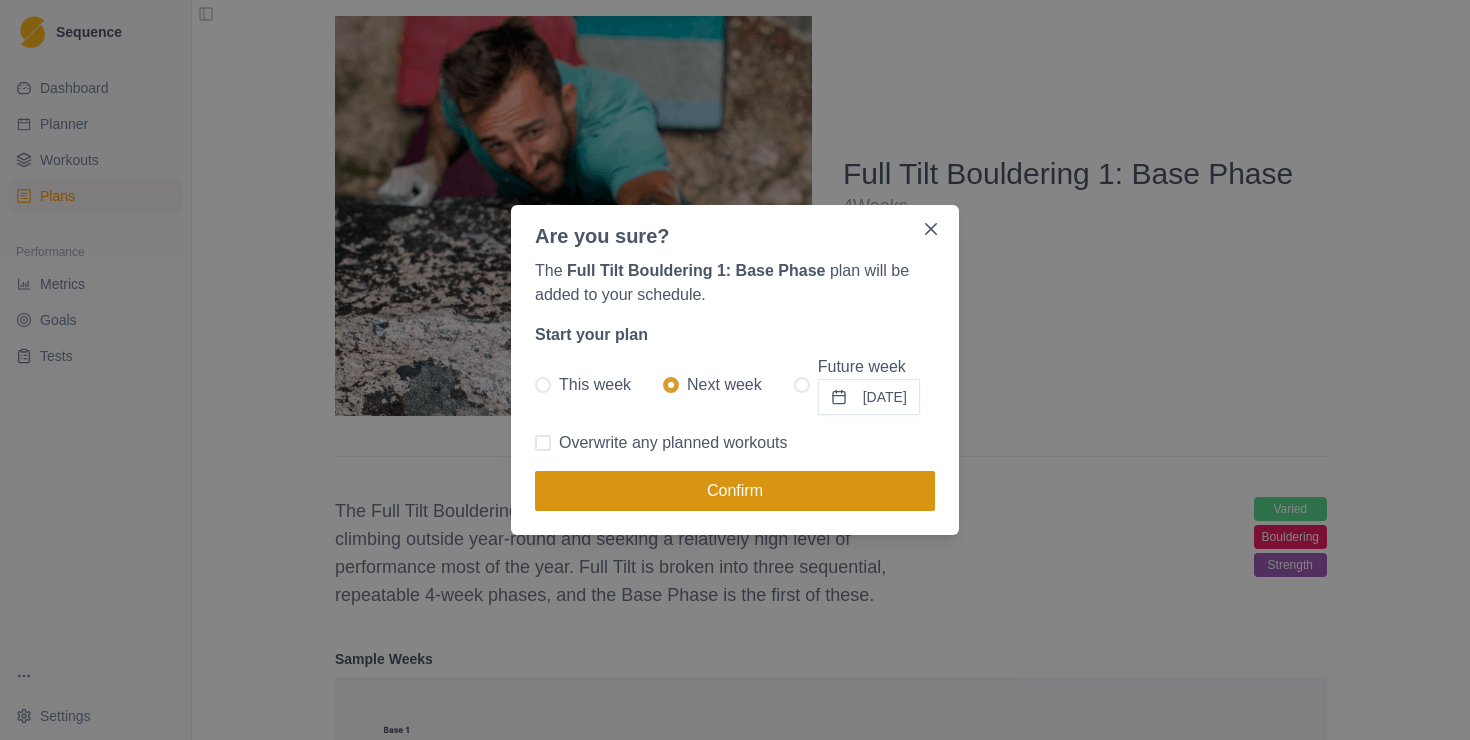 click on "Confirm" at bounding box center [735, 491] 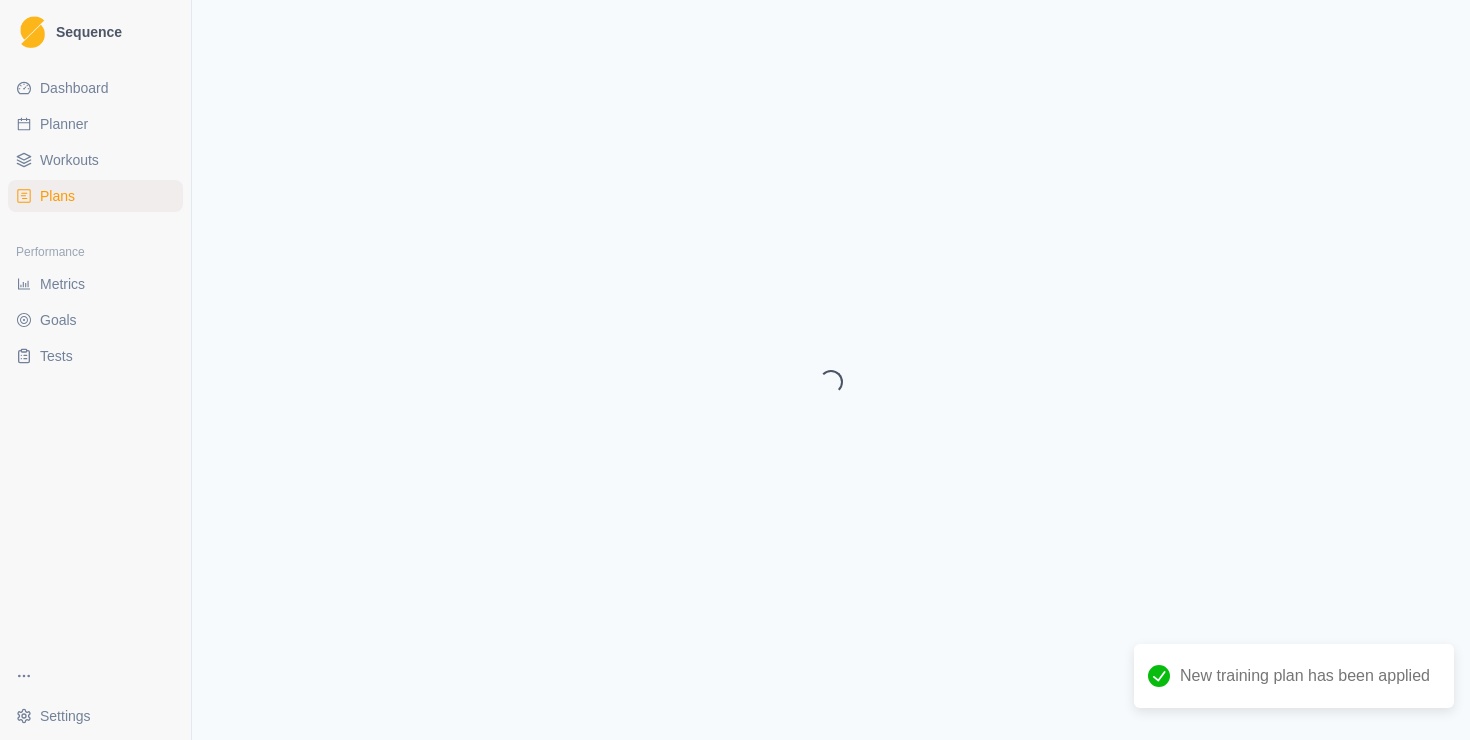 scroll, scrollTop: 0, scrollLeft: 0, axis: both 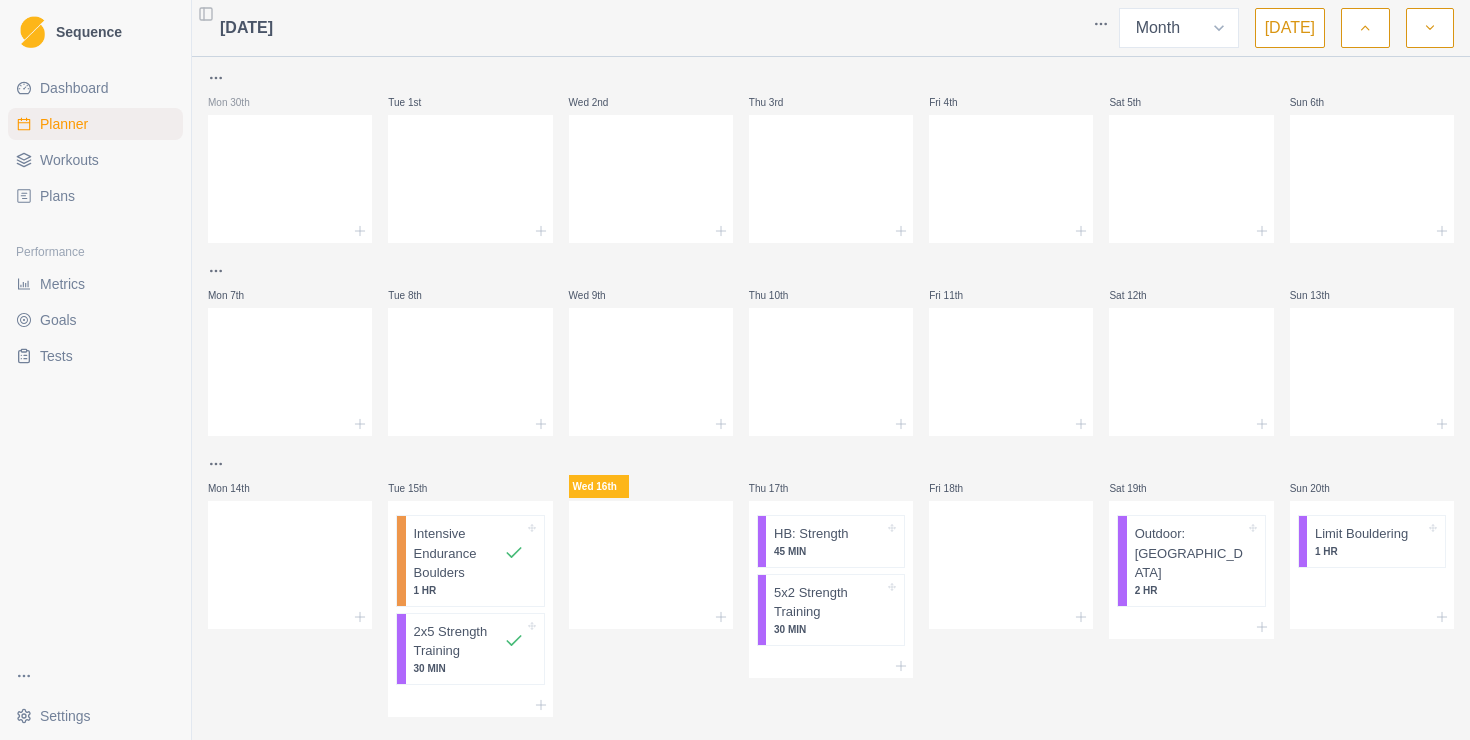 click at bounding box center (1430, 28) 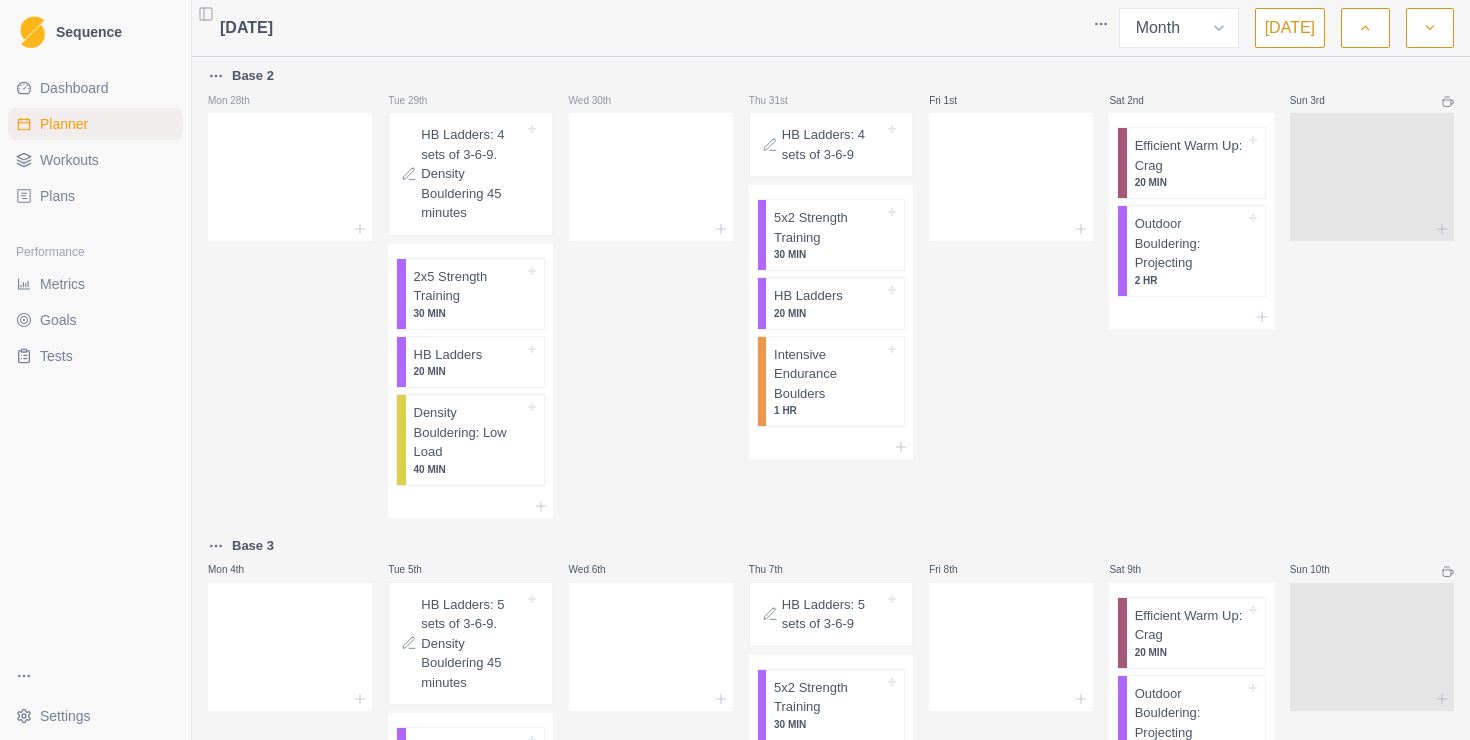 scroll, scrollTop: 0, scrollLeft: 0, axis: both 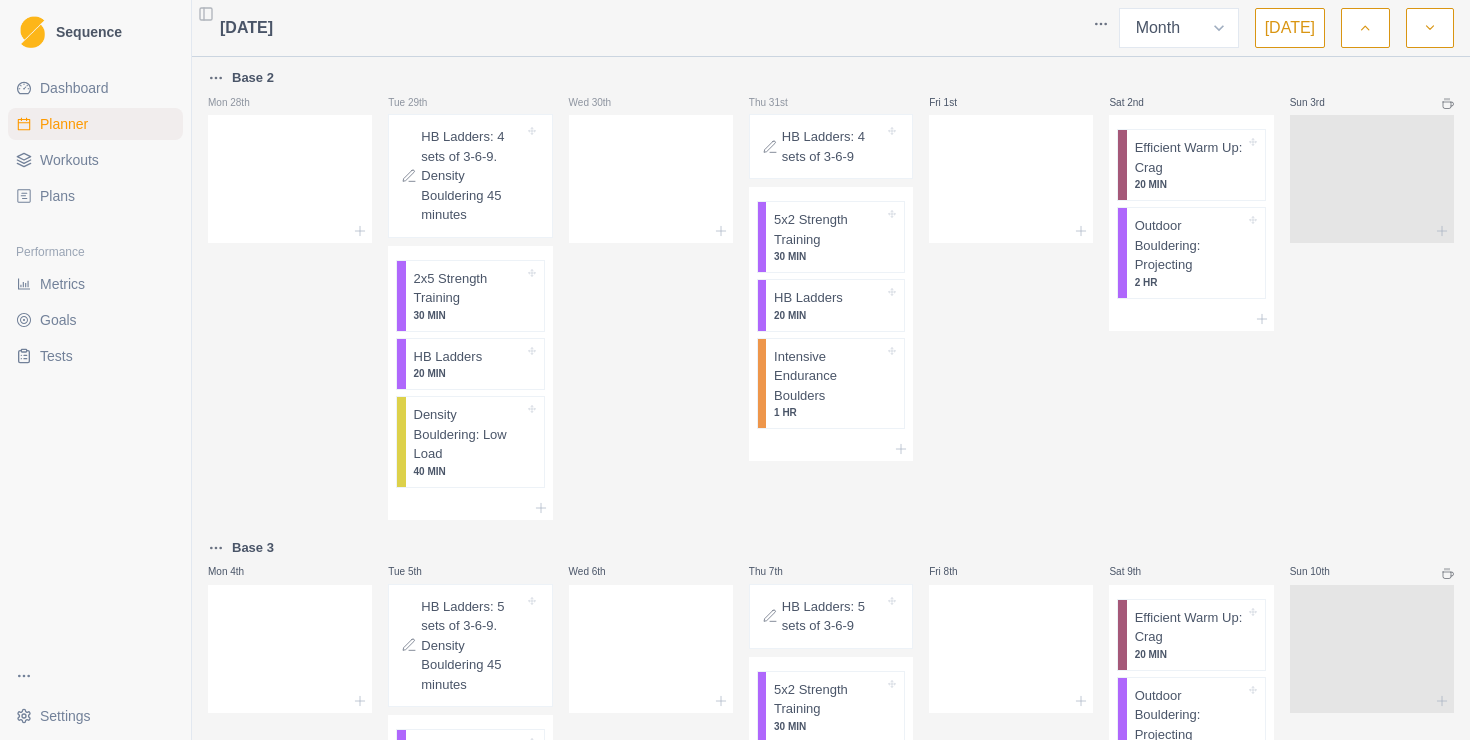 click 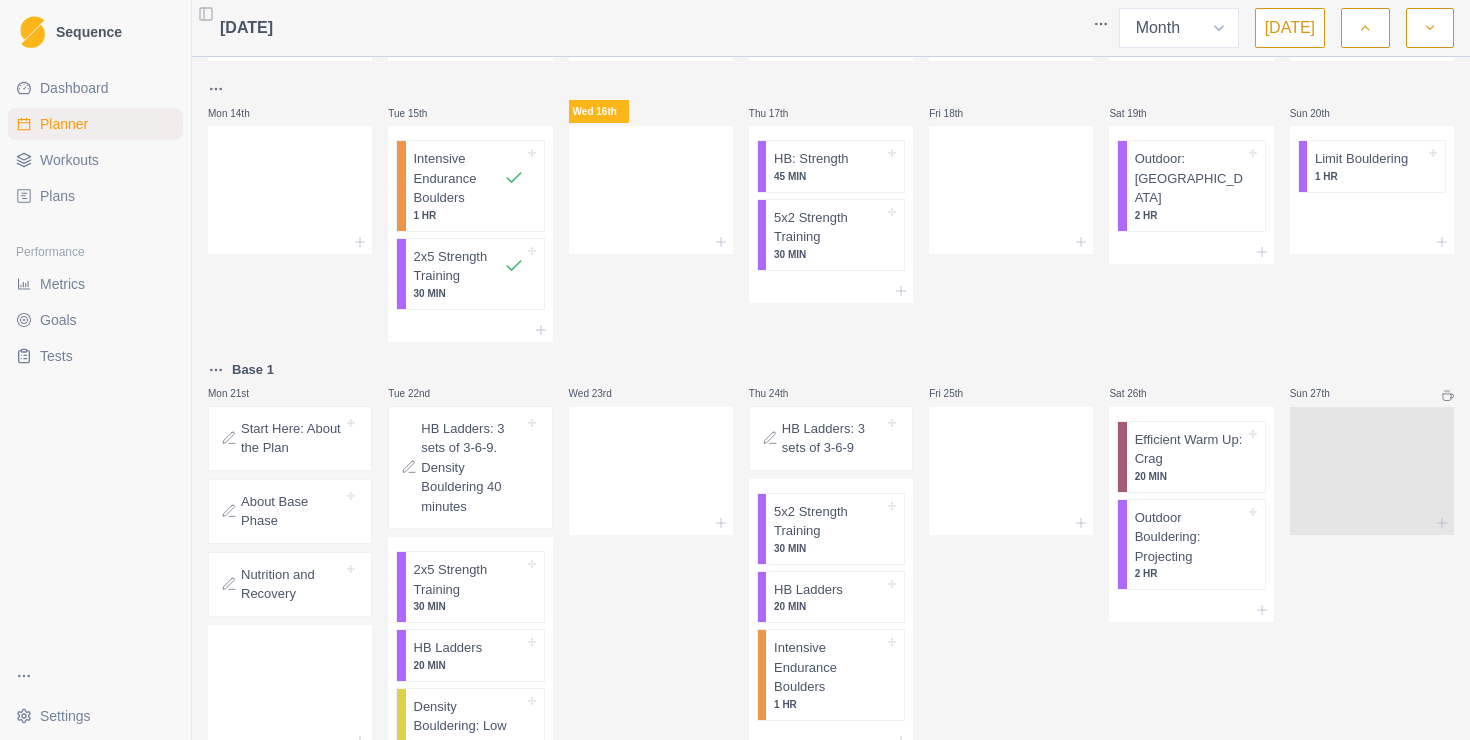 scroll, scrollTop: 385, scrollLeft: 0, axis: vertical 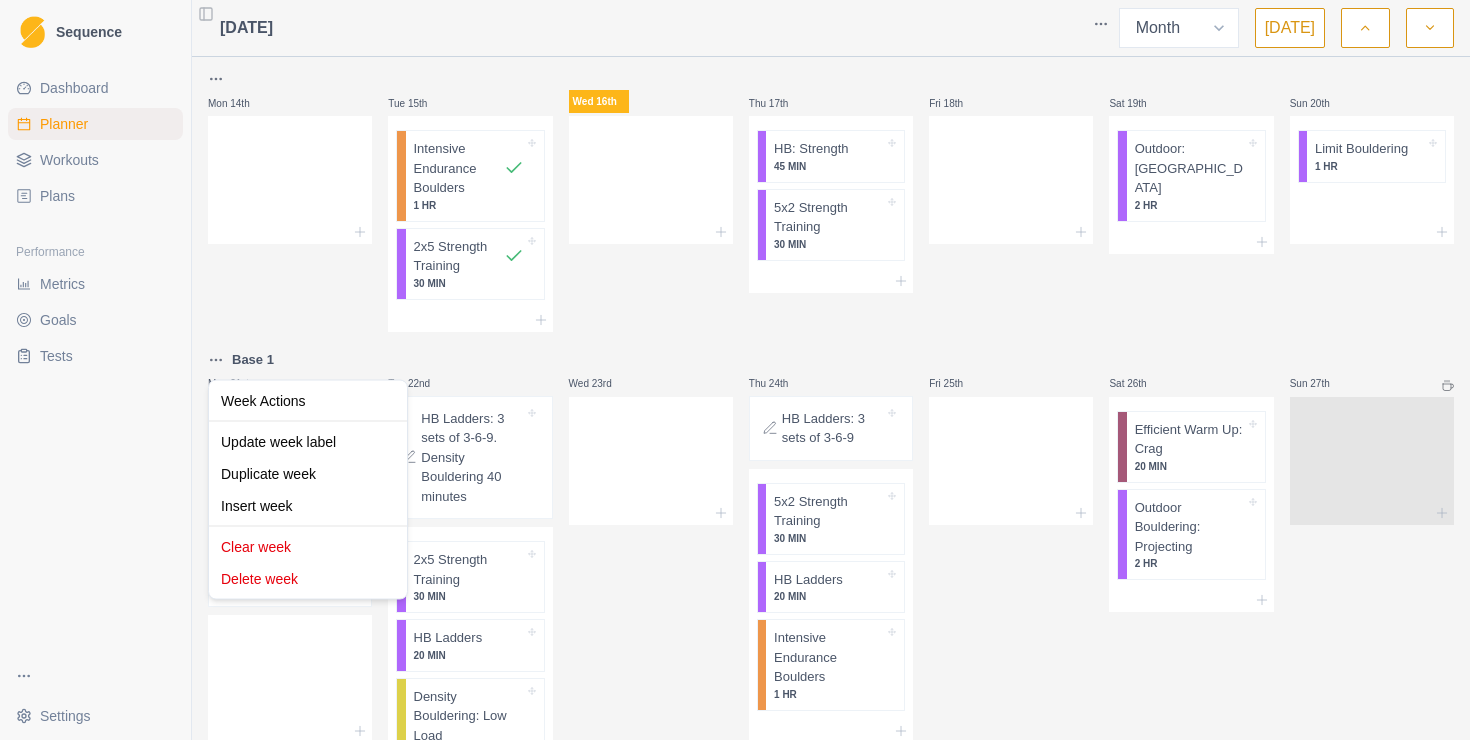 click on "Sequence Dashboard Planner Workouts Plans Performance Metrics Goals Tests Settings Toggle Sidebar [DATE] Week Month [DATE] Mon 30th Tue 1st Wed 2nd Thu 3rd Fri 4th Sat 5th Sun 6th Mon 7th Tue 8th Wed 9th Thu 10th Fri 11th Sat 12th Sun 13th Mon 14th Tue 15th Intensive Endurance Boulders 1 HR 2x5 Strength Training 30 MIN Wed 16th Thu 17th HB: Strength 45 MIN 5x2 Strength Training 30 MIN Fri 18th Sat 19th Outdoor: Boulder 2 HR Sun 20th Limit Bouldering 1 HR Base 1 Mon 21st Start Here: About the Plan About Base Phase Nutrition and Recovery Tue 22nd HB Ladders: 3 sets of 3-6-9.  Density Bouldering 40 minutes 2x5 Strength Training 30 MIN HB Ladders 20 MIN Density Bouldering: Low Load 40 MIN Wed 23rd Thu 24th HB Ladders: 3 sets of 3-6-9 5x2 Strength Training 30 MIN HB Ladders 20 MIN Intensive Endurance Boulders 1 HR Fri 25th Sat 26th Efficient Warm Up: Crag 20 MIN Outdoor Bouldering: Projecting 2 HR Sun 27th Base 2 Mon 28th Tue 29th HB Ladders: 4 sets of 3-6-9.  Density Bouldering 45 minutes 30 MIN" at bounding box center (735, 370) 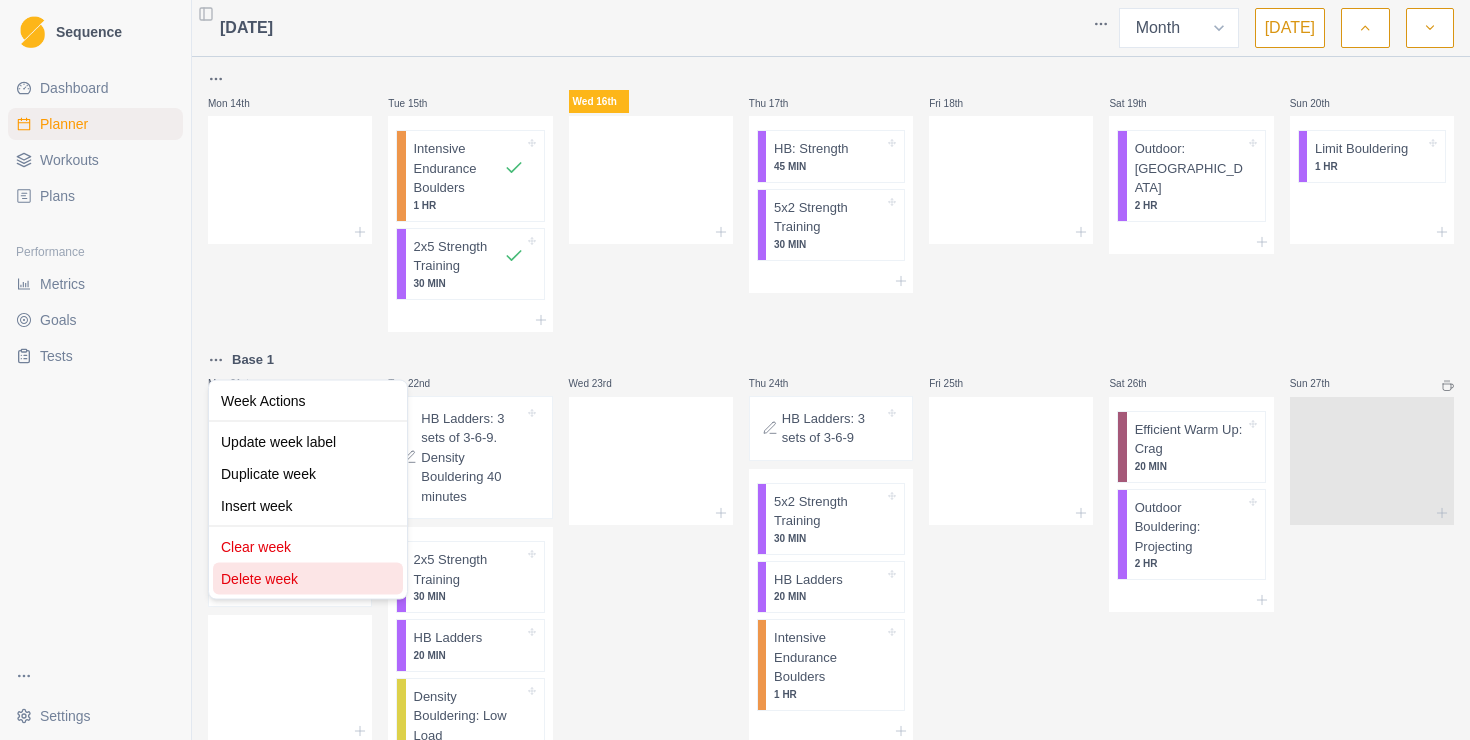 click on "Delete week" at bounding box center (308, 579) 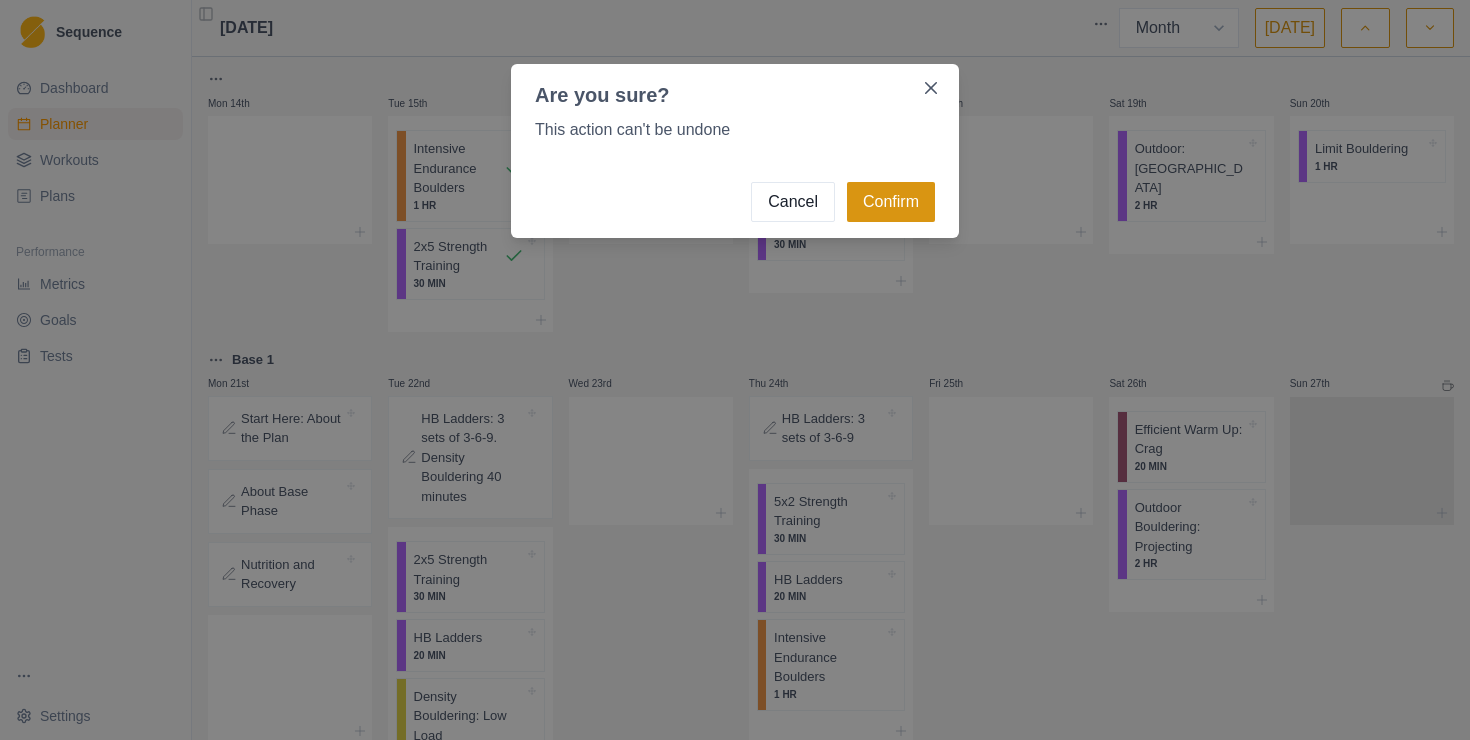 click on "Confirm" at bounding box center (891, 202) 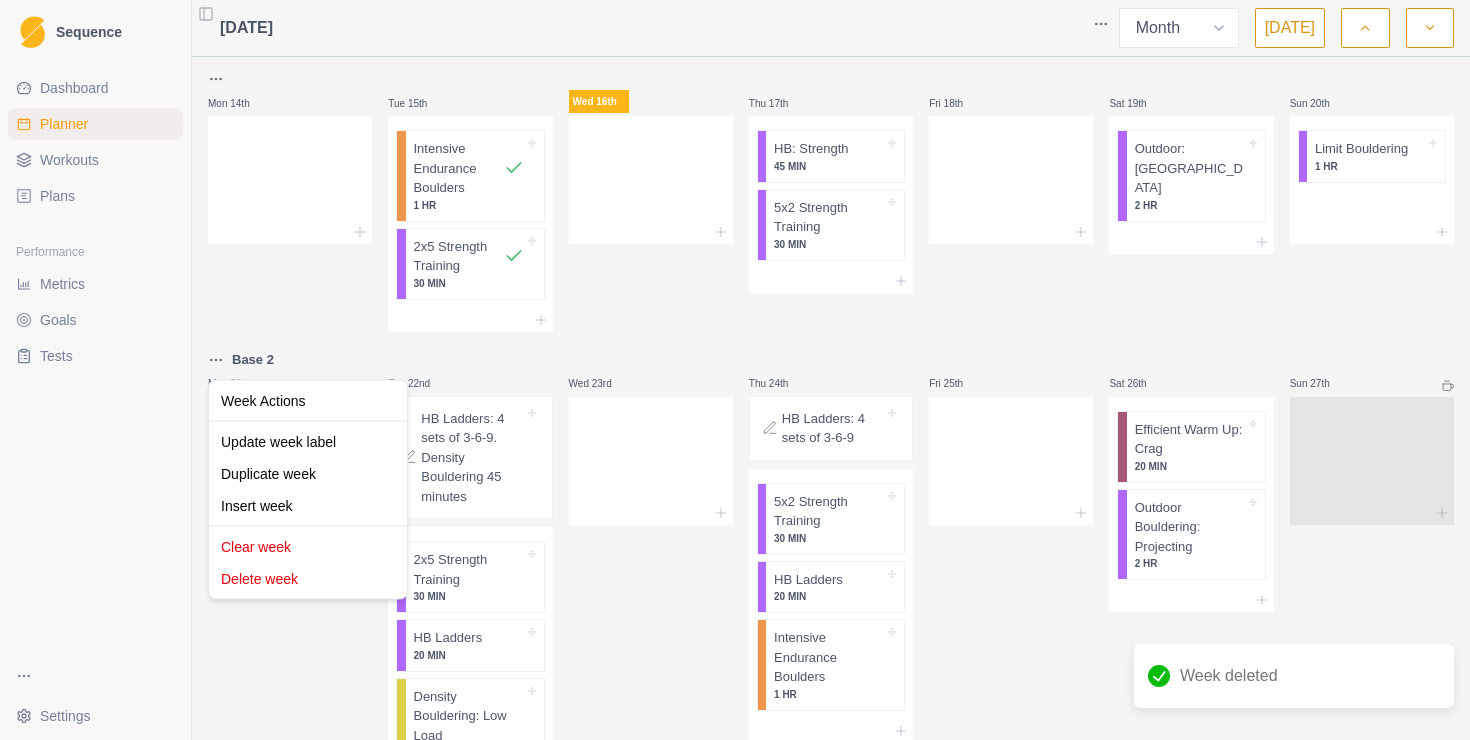 click on "Sequence Dashboard Planner Workouts Plans Performance Metrics Goals Tests Settings Toggle Sidebar [DATE] Week Month [DATE] Mon 30th Tue 1st Wed 2nd Thu 3rd Fri 4th Sat 5th Sun 6th Mon 7th Tue 8th Wed 9th Thu 10th Fri 11th Sat 12th Sun 13th Mon 14th Tue 15th Intensive Endurance Boulders 1 HR 2x5 Strength Training 30 MIN Wed 16th Thu 17th HB: Strength 45 MIN 5x2 Strength Training 30 MIN Fri 18th Sat 19th Outdoor: Boulder 2 HR Sun 20th Limit Bouldering 1 HR Base 2 Mon 21st Tue 22nd HB Ladders: 4 sets of 3-6-9.  Density Bouldering 45 minutes 2x5 Strength Training 30 MIN HB Ladders 20 MIN Density Bouldering: Low Load 40 MIN Wed 23rd Thu 24th HB Ladders: 4 sets of 3-6-9 5x2 Strength Training 30 MIN HB Ladders 20 MIN Intensive Endurance Boulders 1 HR Fri 25th Sat 26th Efficient Warm Up: Crag 20 MIN Outdoor Bouldering: Projecting 2 HR Sun 27th Mon 28th Tue 29th HB Ladders: 5 sets of 3-6-9.  Density Bouldering 45 minutes 2x5 Strength Training 30 MIN HB Ladders 20 MIN Density Bouldering: Low Load 1 HR" at bounding box center (735, 370) 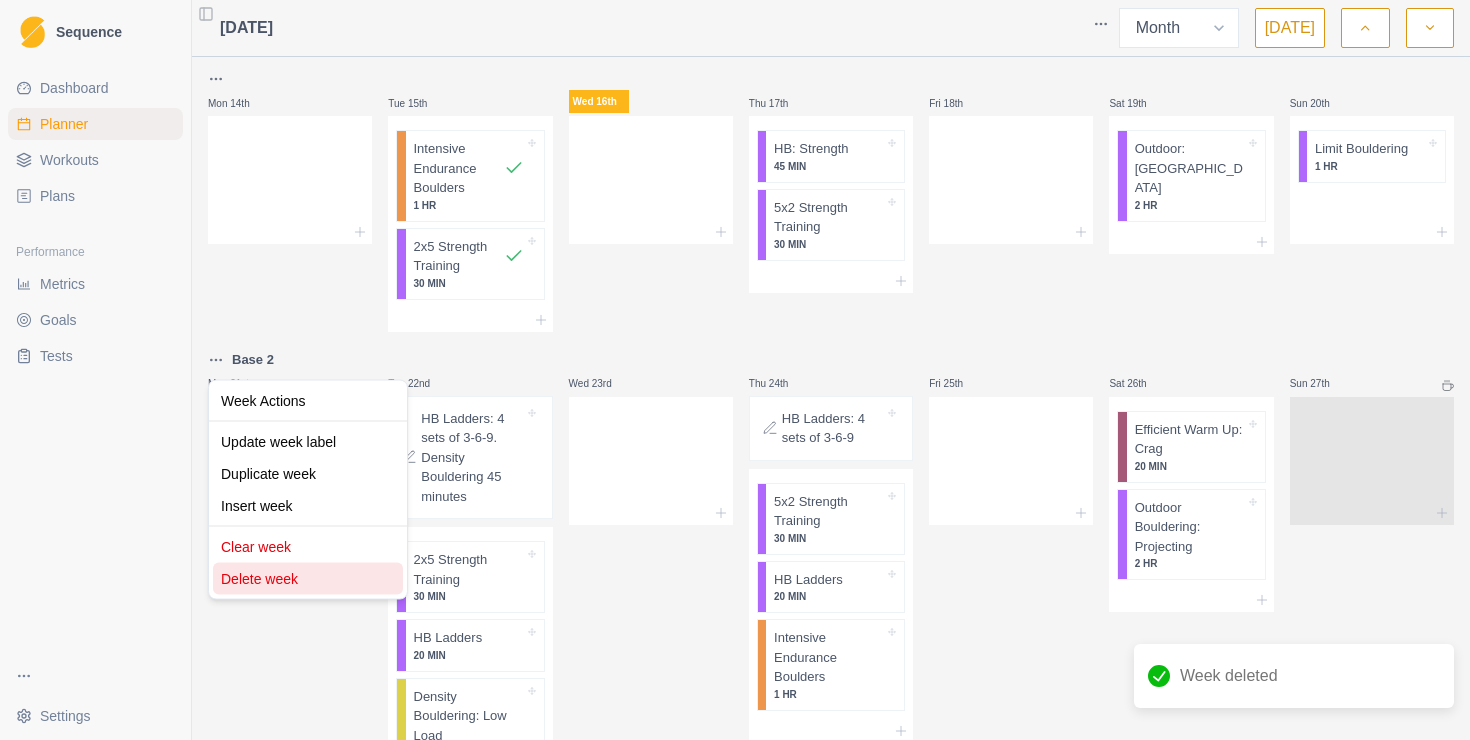 click on "Delete week" at bounding box center (308, 579) 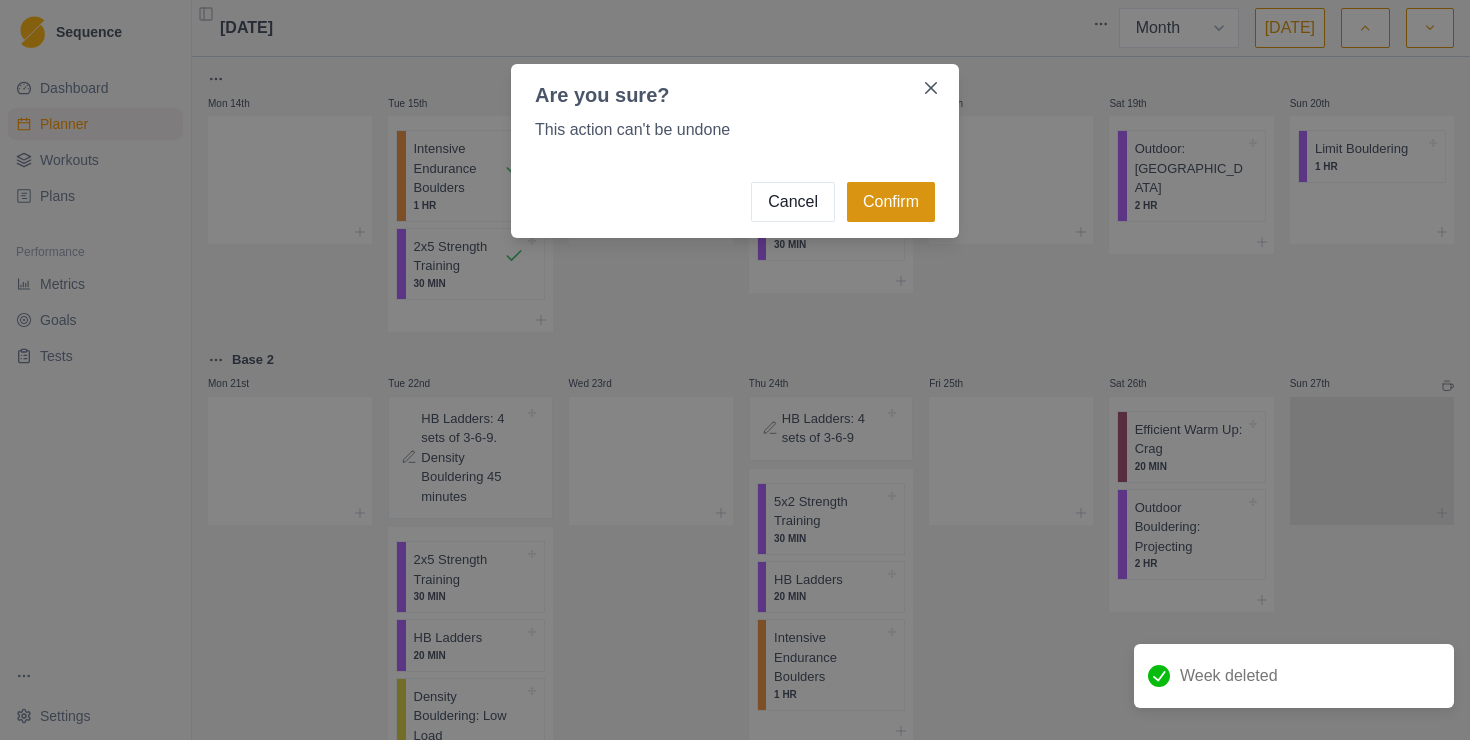 click on "Confirm" at bounding box center [891, 202] 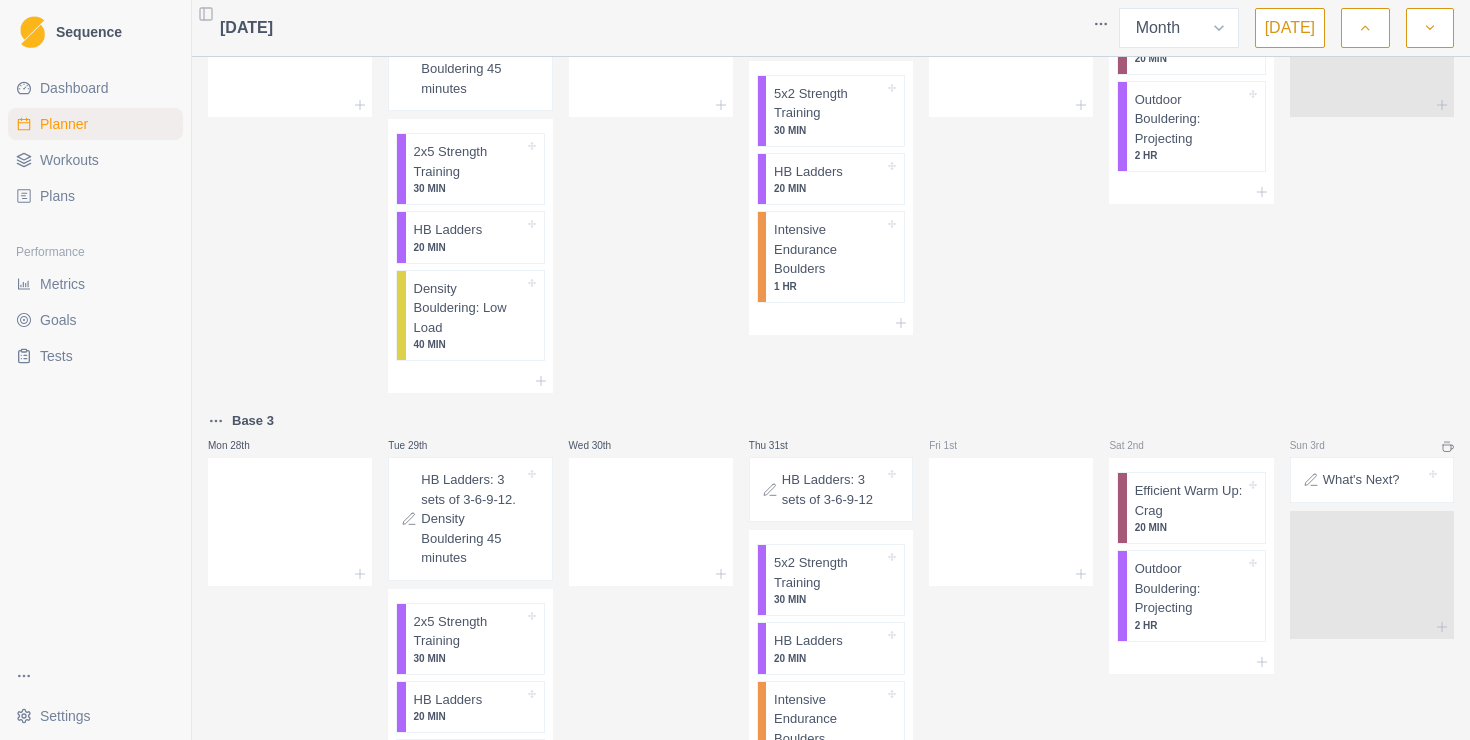scroll, scrollTop: 302, scrollLeft: 0, axis: vertical 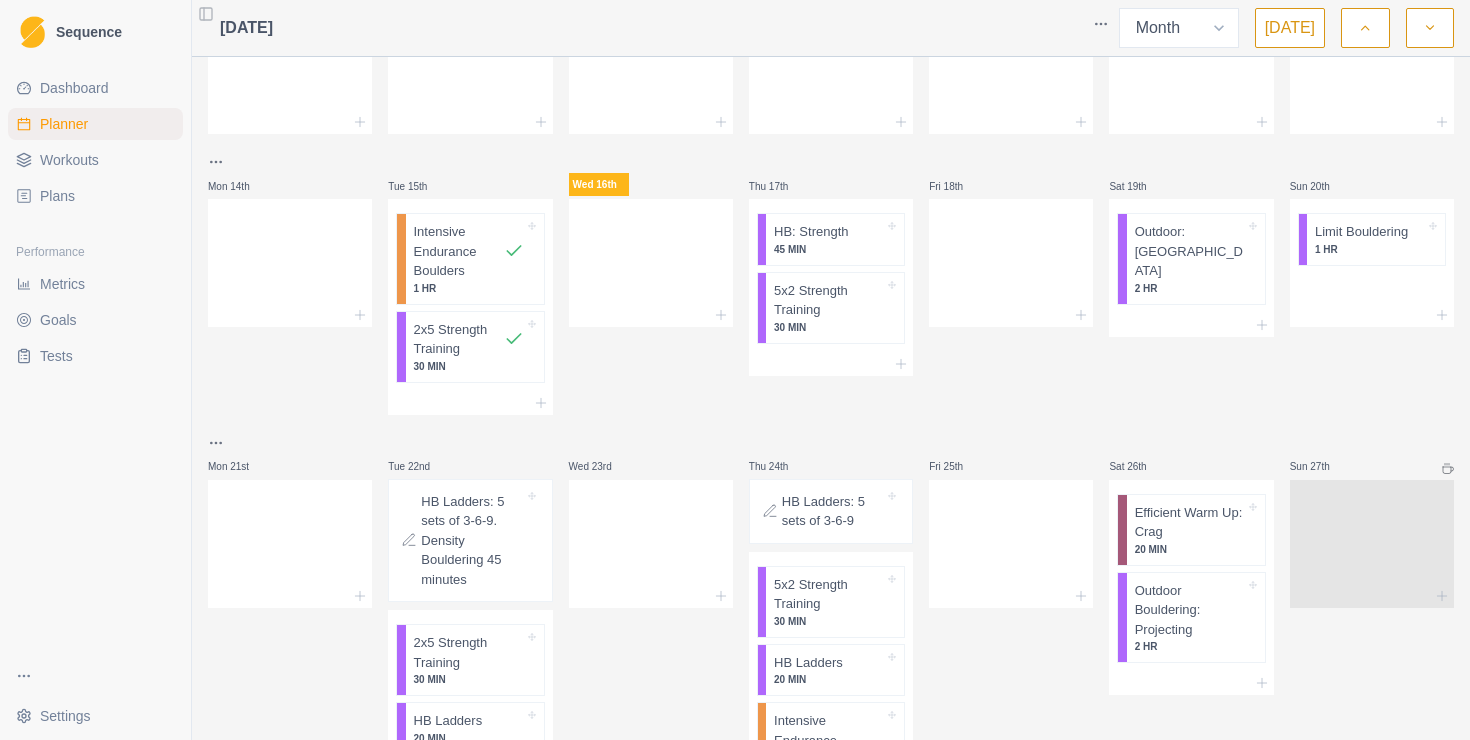 click on "Sequence Dashboard Planner Workouts Plans Performance Metrics Goals Tests Settings Toggle Sidebar [DATE] Week Month [DATE] Mon 30th Tue 1st Wed 2nd Thu 3rd Fri 4th Sat 5th Sun 6th Mon 7th Tue 8th Wed 9th Thu 10th Fri 11th Sat 12th Sun 13th Mon 14th Tue 15th Intensive Endurance Boulders 1 HR 2x5 Strength Training 30 MIN Wed 16th Thu 17th HB: Strength 45 MIN 5x2 Strength Training 30 MIN Fri 18th Sat 19th Outdoor: Boulder 2 HR Sun 20th Limit Bouldering 1 HR Mon 21st Tue 22nd HB Ladders: 5 sets of 3-6-9.  Density Bouldering 45 minutes 2x5 Strength Training 30 MIN HB Ladders 20 MIN Density Bouldering: Low Load 40 MIN Wed 23rd Thu 24th HB Ladders: 5 sets of 3-6-9 5x2 Strength Training 30 MIN HB Ladders 20 MIN Intensive Endurance Boulders 1 HR Fri 25th Sat 26th Efficient Warm Up: Crag 20 MIN Outdoor Bouldering: Projecting 2 HR Sun 27th Base 3 Mon 28th Tue 29th HB Ladders: 3 sets of 3-6-9-12.  Density Bouldering 45 minutes 2x5 Strength Training 30 MIN HB Ladders 20 MIN Density Bouldering: Low Load" at bounding box center (735, 370) 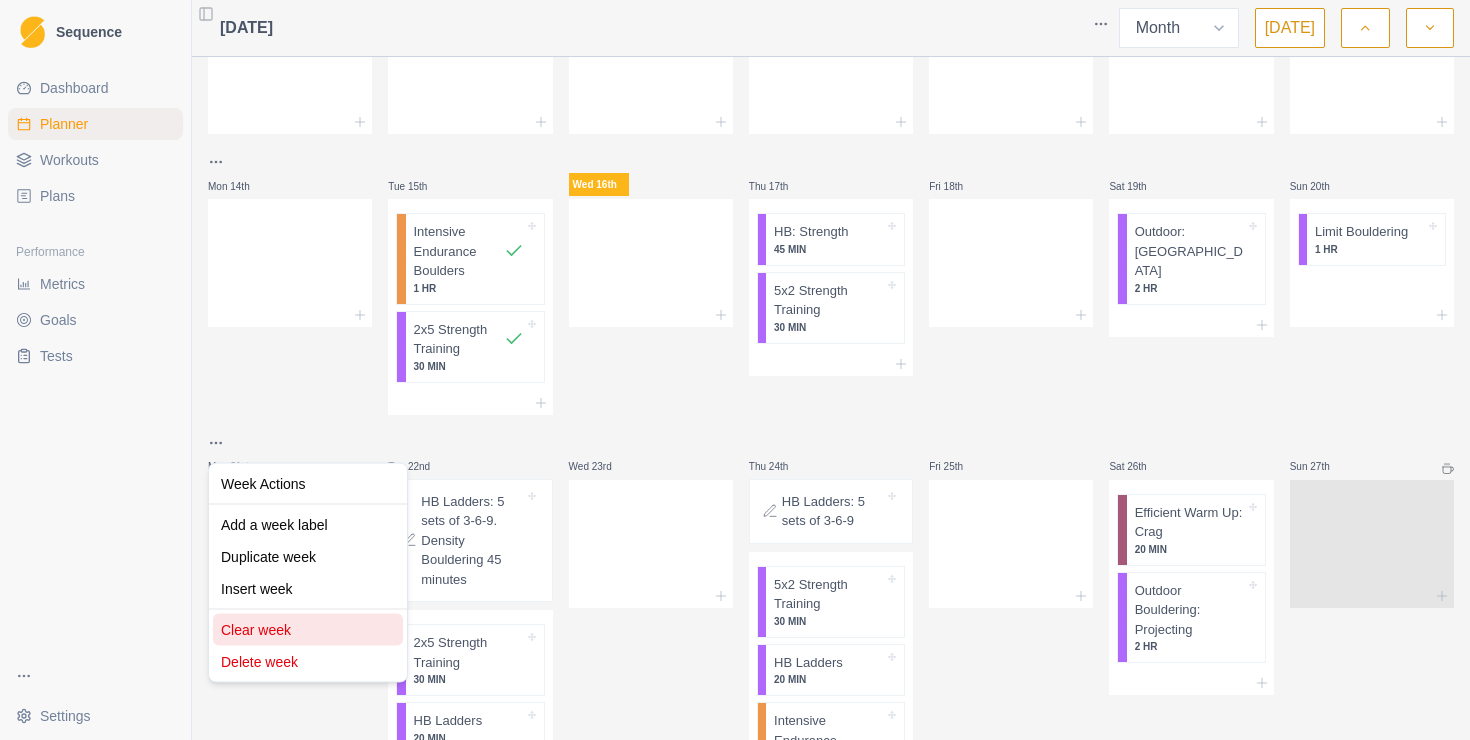 click on "Clear week" at bounding box center [308, 630] 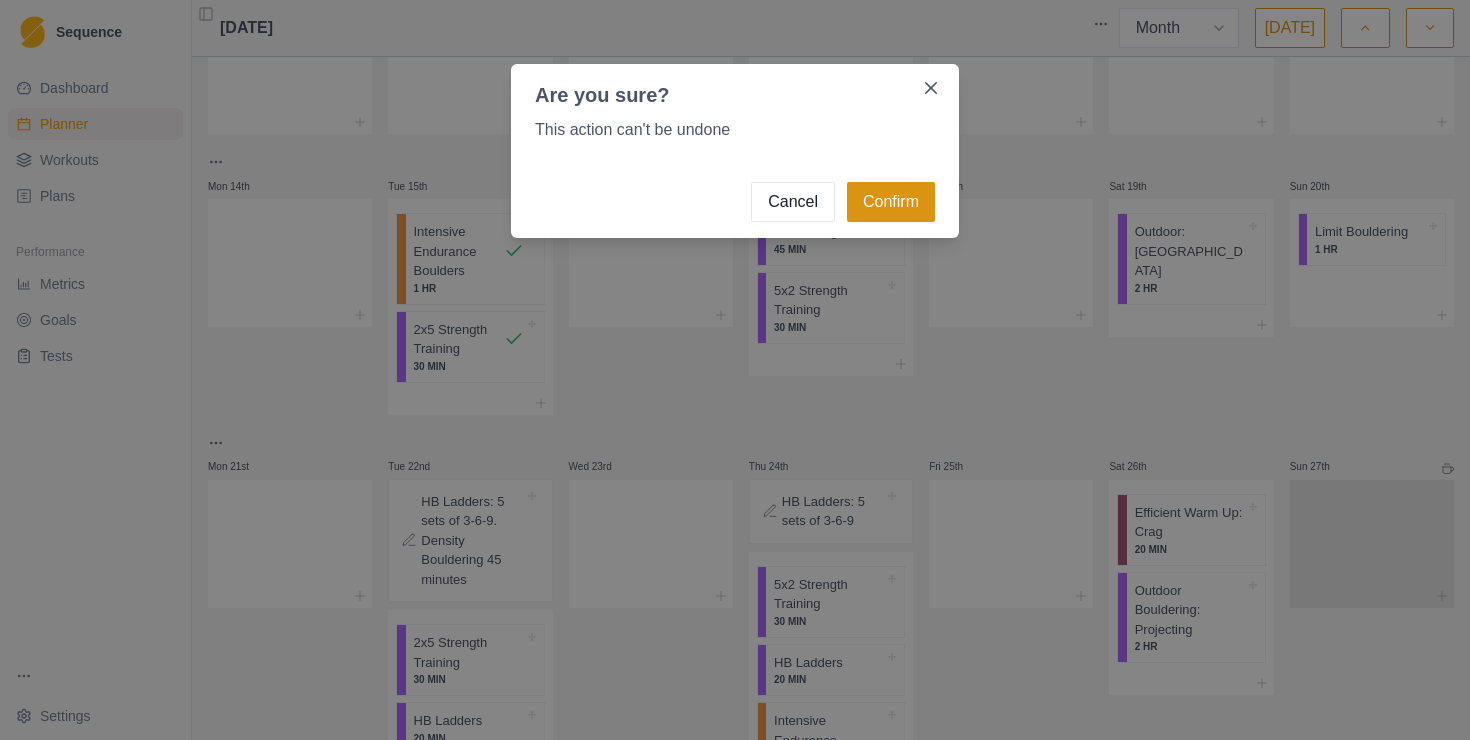 click on "Confirm" at bounding box center [891, 202] 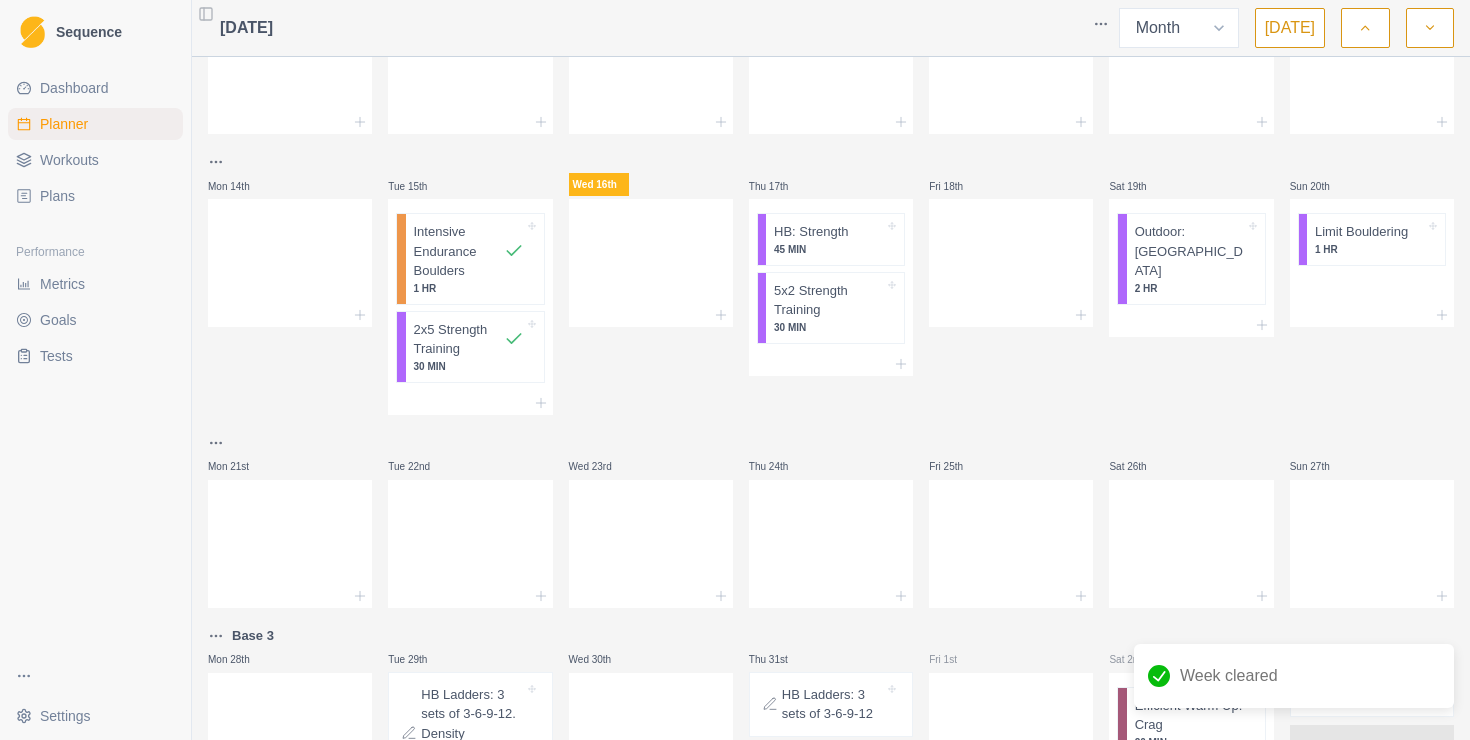 click on "Sequence Dashboard Planner Workouts Plans Performance Metrics Goals Tests Settings Toggle Sidebar [DATE] Week Month [DATE] Mon 30th Tue 1st Wed 2nd Thu 3rd Fri 4th Sat 5th Sun 6th Mon 7th Tue 8th Wed 9th Thu 10th Fri 11th Sat 12th Sun 13th Mon 14th Tue 15th Intensive Endurance Boulders 1 HR 2x5 Strength Training 30 MIN Wed 16th Thu 17th HB: Strength 45 MIN 5x2 Strength Training 30 MIN Fri 18th Sat 19th Outdoor: Boulder 2 HR Sun 20th Limit Bouldering 1 HR Mon 21st Tue 22nd Wed 23rd Thu 24th Fri 25th Sat 26th [GEOGRAPHIC_DATA] 3 Mon 28th Tue 29th HB Ladders: 3 sets of 3-6-9-12.  Density Bouldering 45 minutes 2x5 Strength Training 30 MIN HB Ladders 20 MIN Density Bouldering: Low Load 40 MIN Wed 30th Thu 31st HB Ladders: 3 sets of 3-6-9-12 5x2 Strength Training 30 MIN HB Ladders 20 MIN Intensive Endurance Boulders 1 HR Fri 1st Sat 2nd Efficient Warm Up: Crag 20 MIN Outdoor Bouldering: Projecting 2 HR Sun 3rd What's Next? Week cleared
Strength / Power" at bounding box center (735, 370) 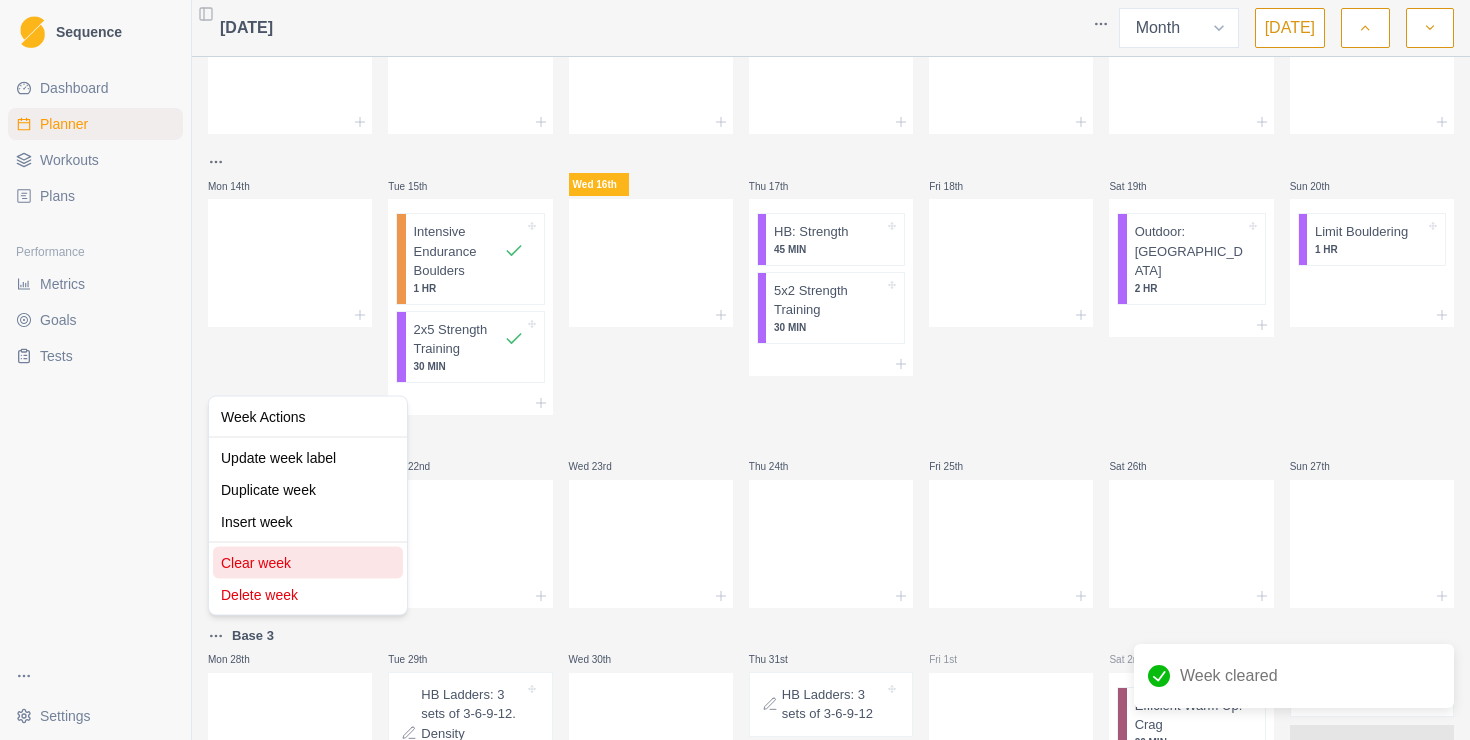 click on "Clear week" at bounding box center (308, 563) 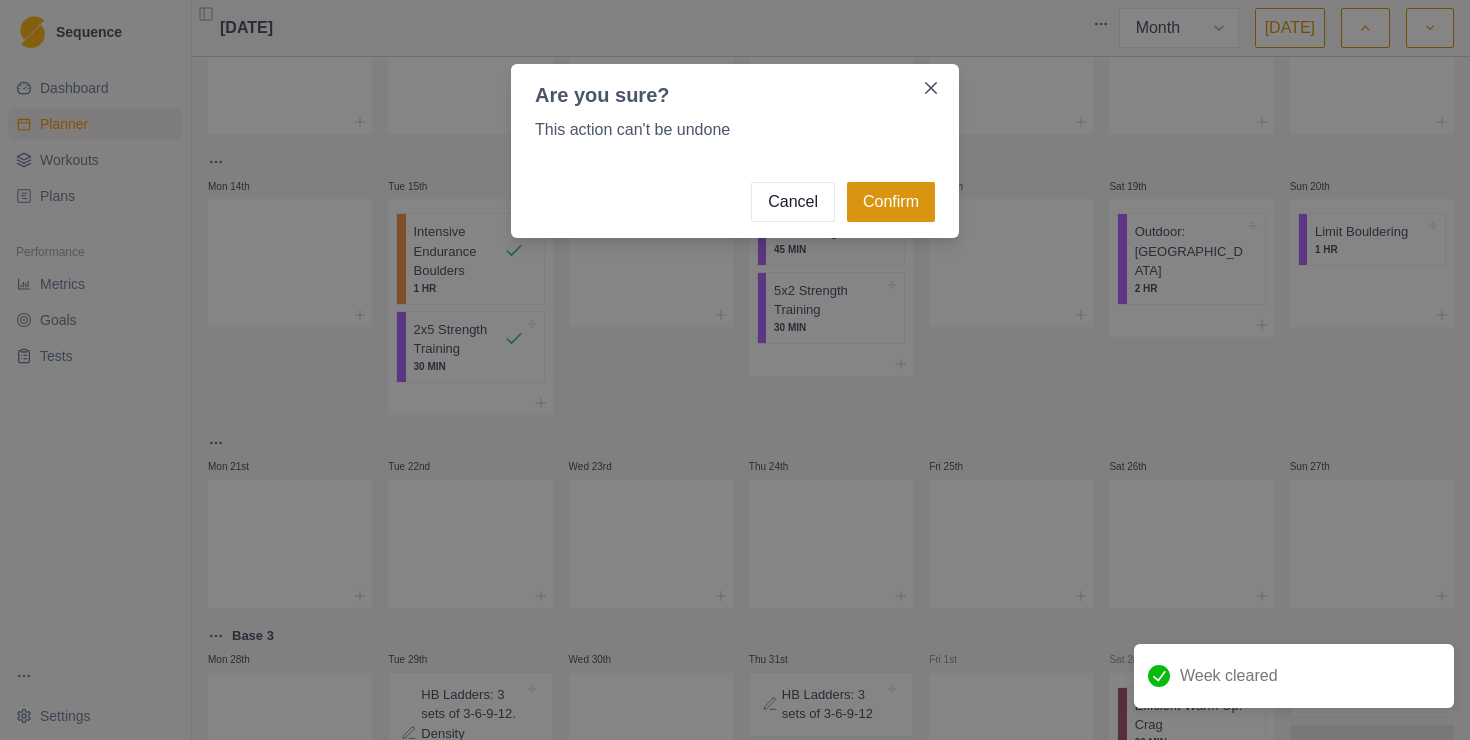 click on "Confirm" at bounding box center (891, 202) 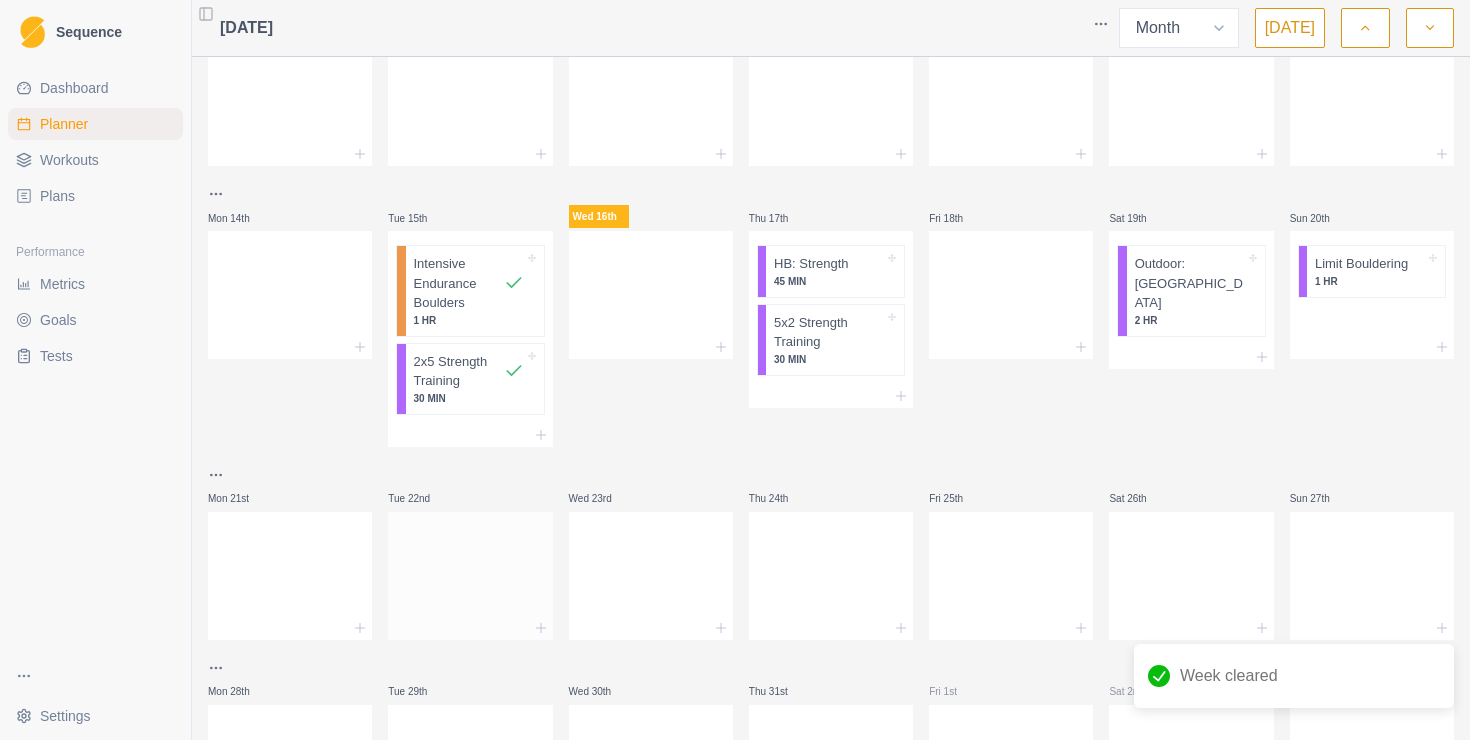 scroll, scrollTop: 261, scrollLeft: 0, axis: vertical 